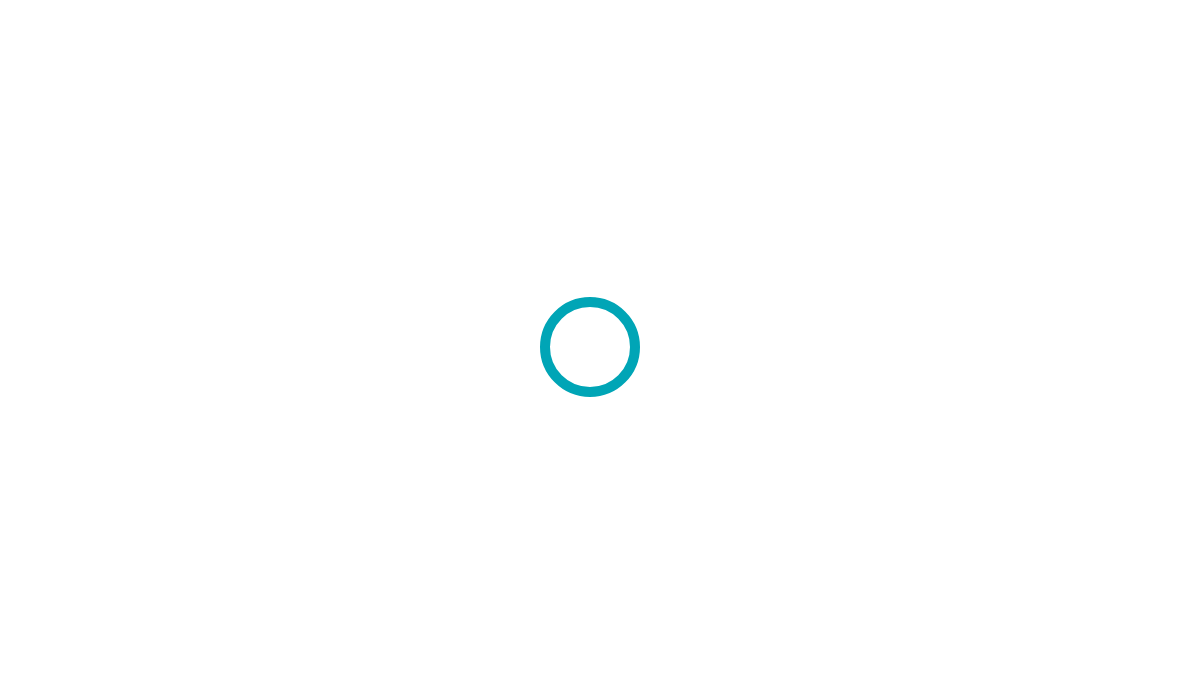scroll, scrollTop: 0, scrollLeft: 0, axis: both 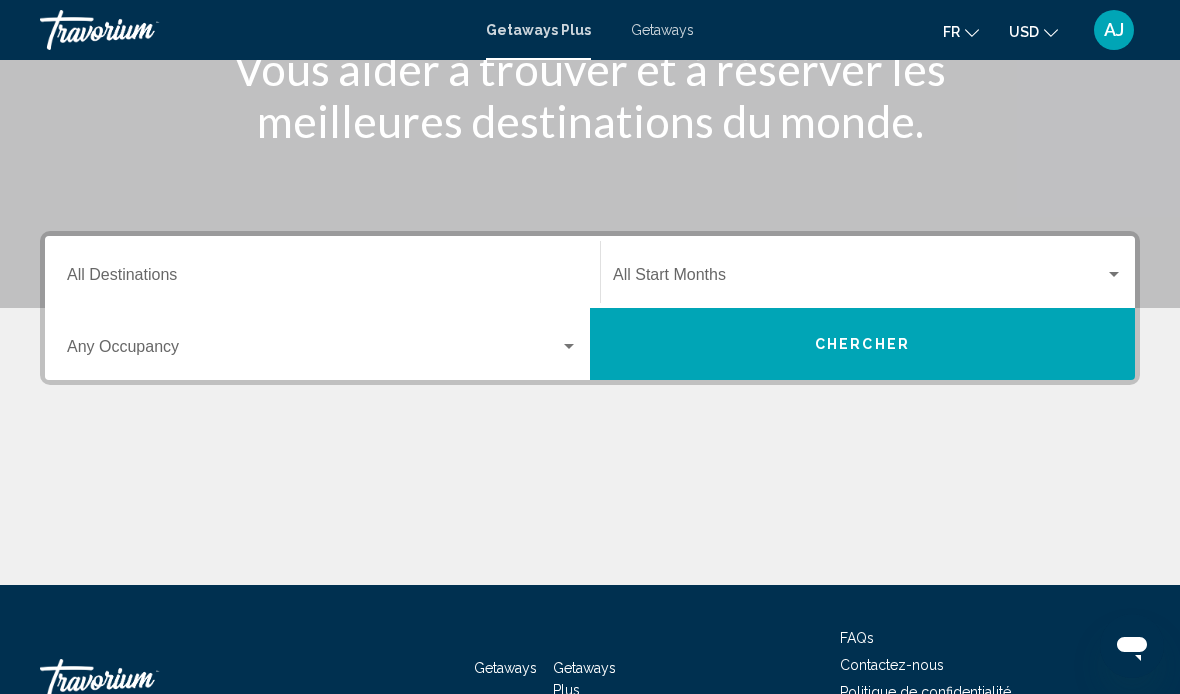 click on "Destination All Destinations" at bounding box center (322, 279) 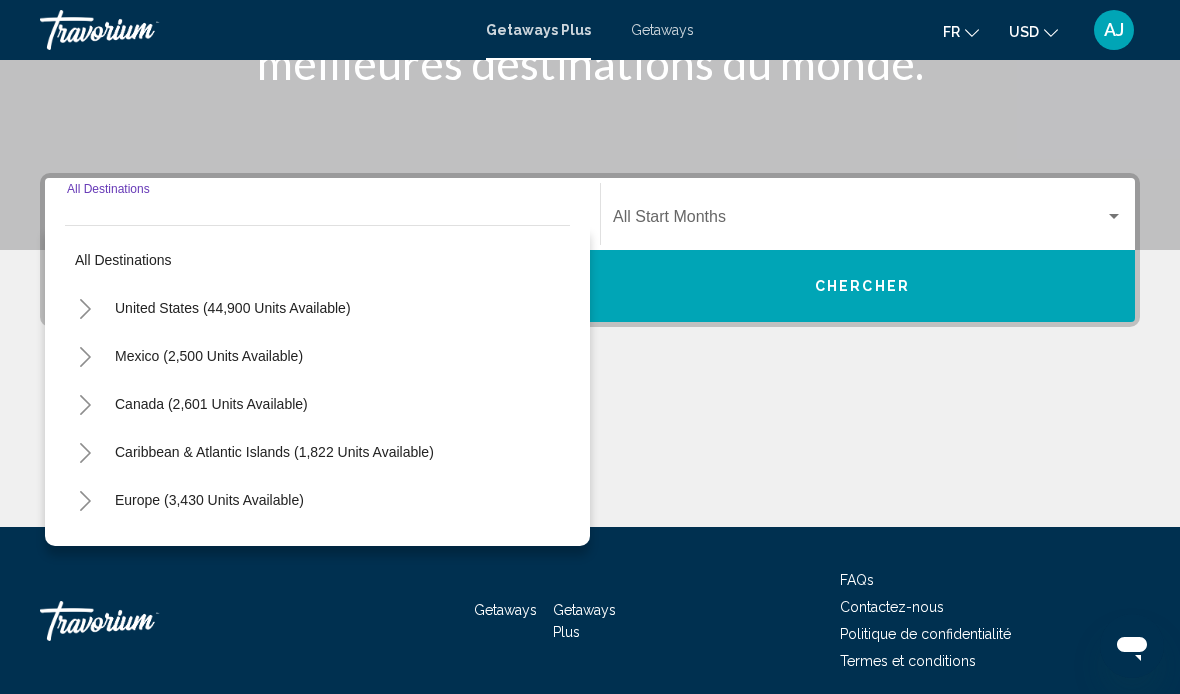 scroll, scrollTop: 355, scrollLeft: 0, axis: vertical 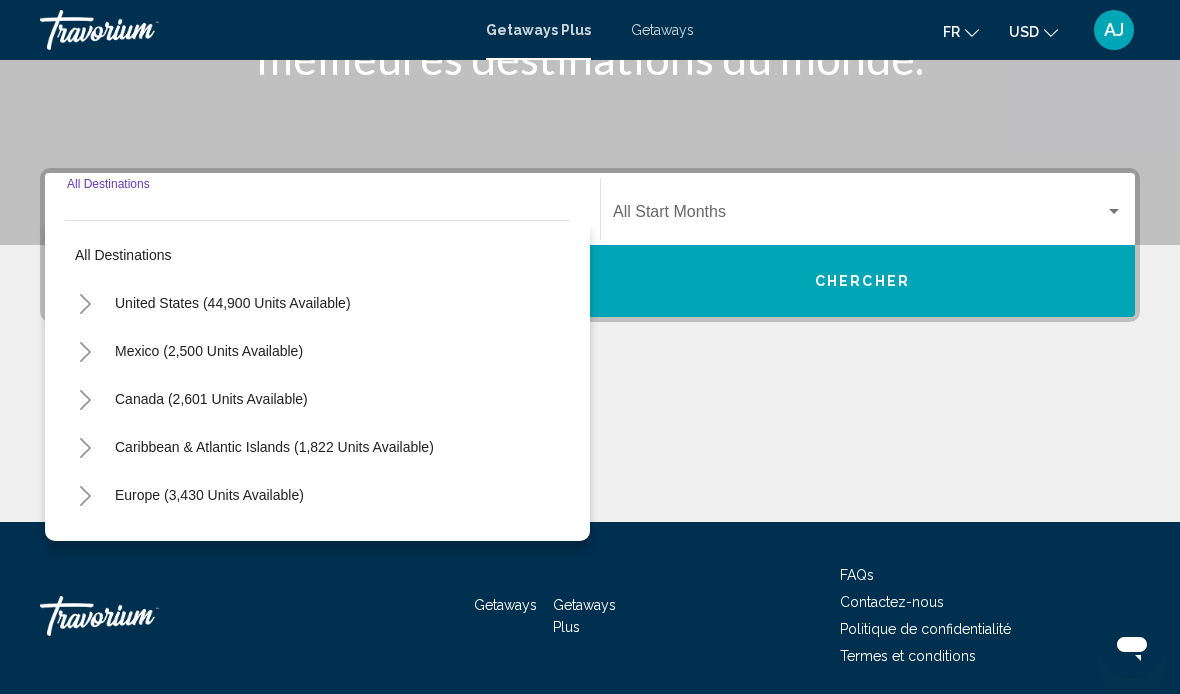 click on "Europe (3,430 units available)" at bounding box center (208, 543) 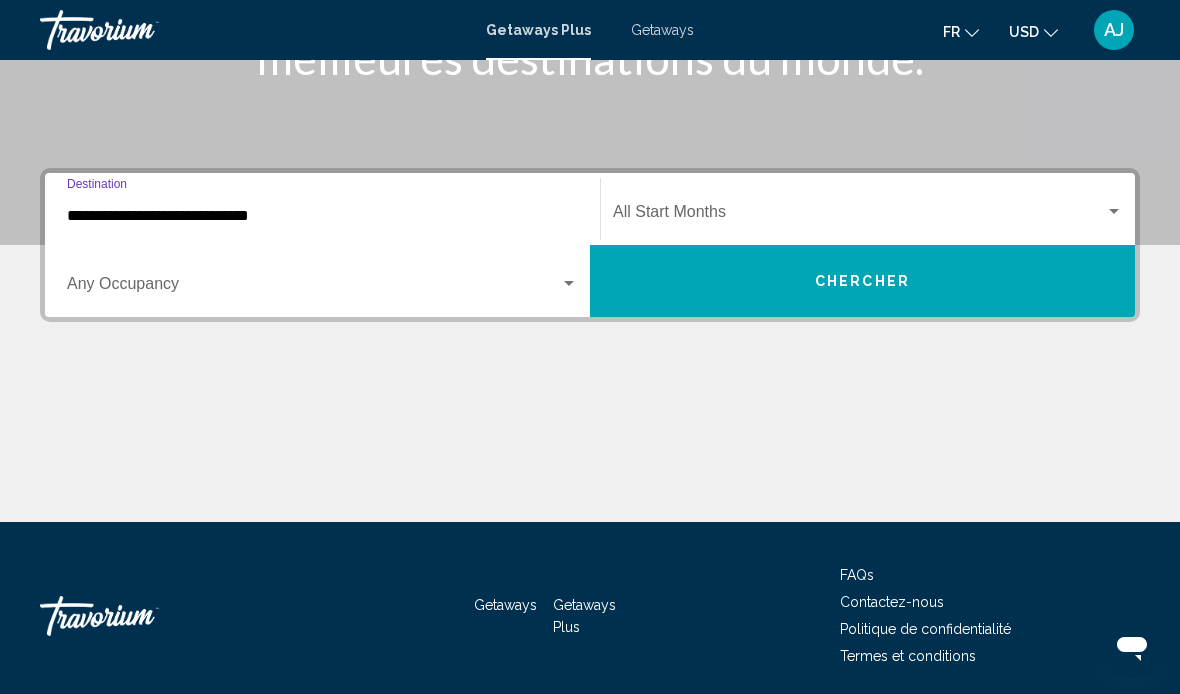 click at bounding box center (1114, 212) 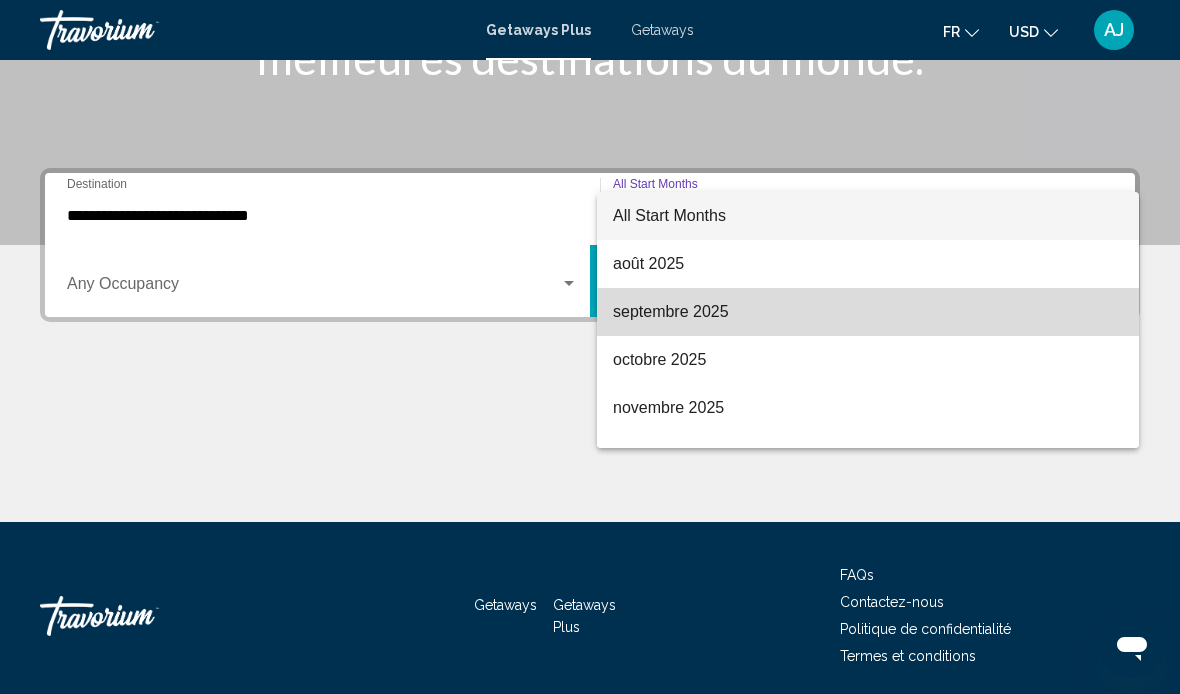 click on "septembre 2025" at bounding box center [868, 312] 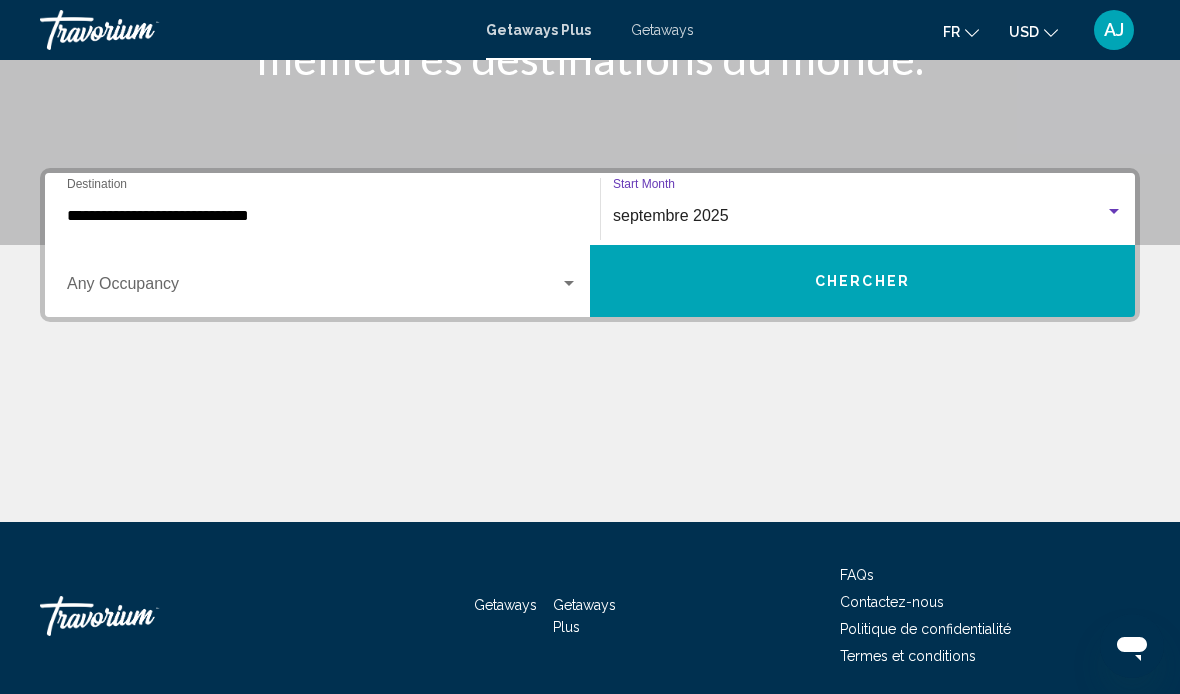 click at bounding box center [313, 288] 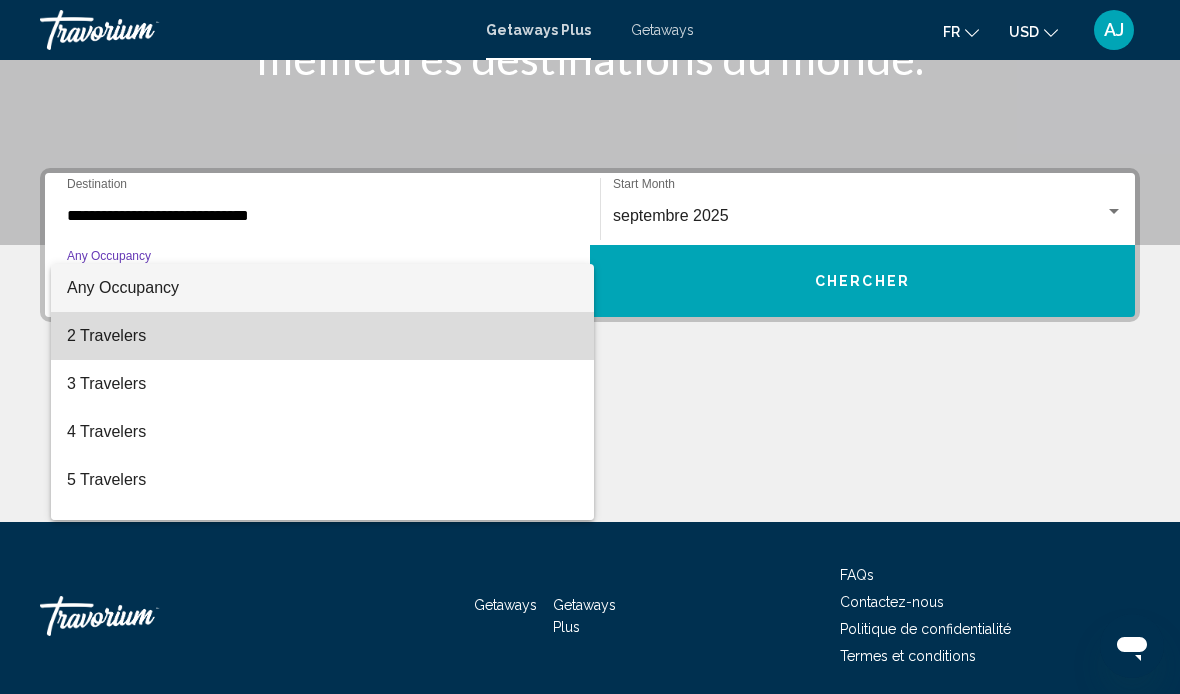 click on "2 Travelers" at bounding box center [322, 336] 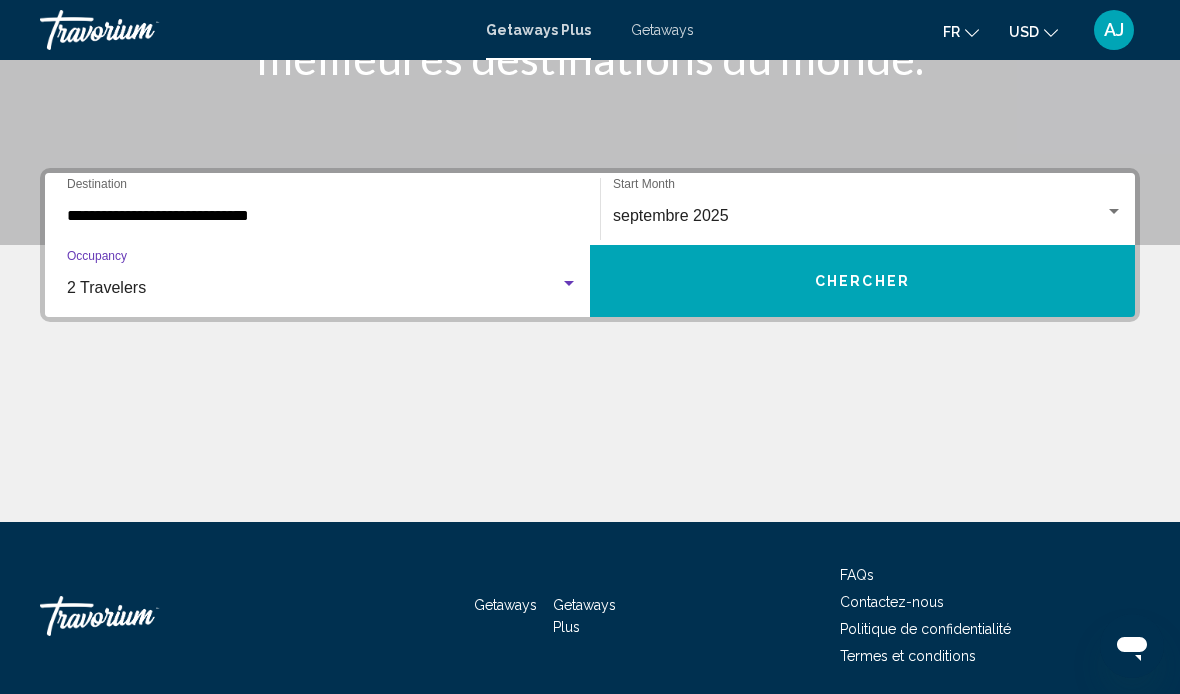 click on "**********" at bounding box center [322, 216] 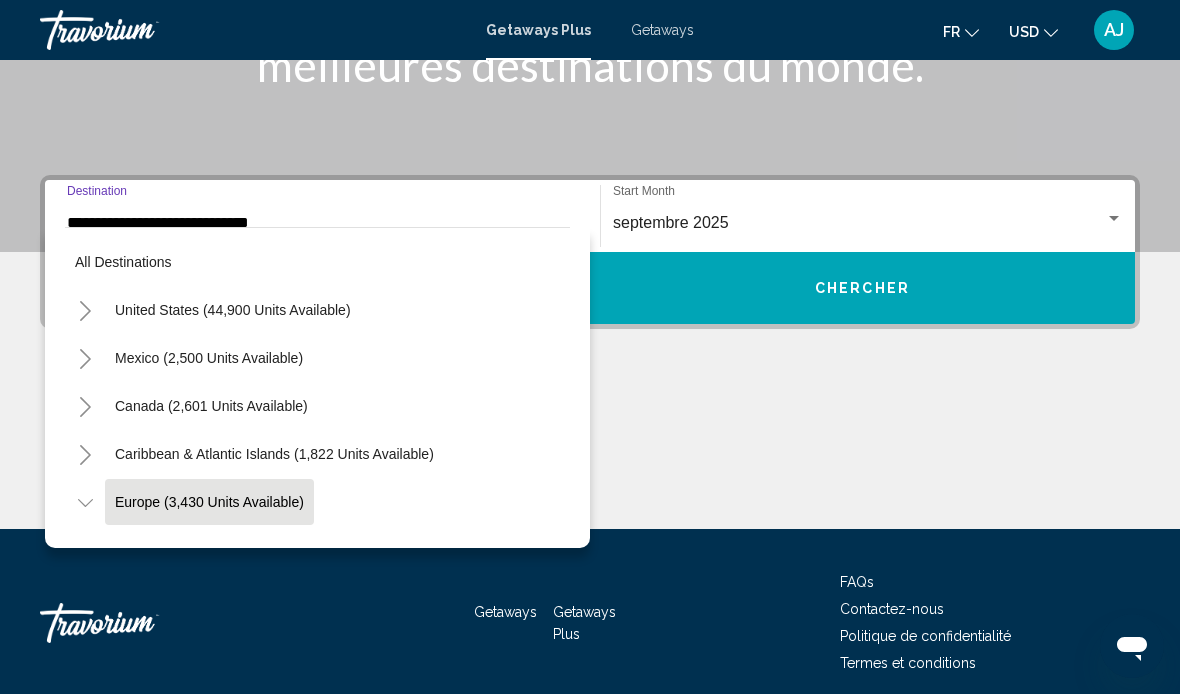 scroll, scrollTop: 119, scrollLeft: 0, axis: vertical 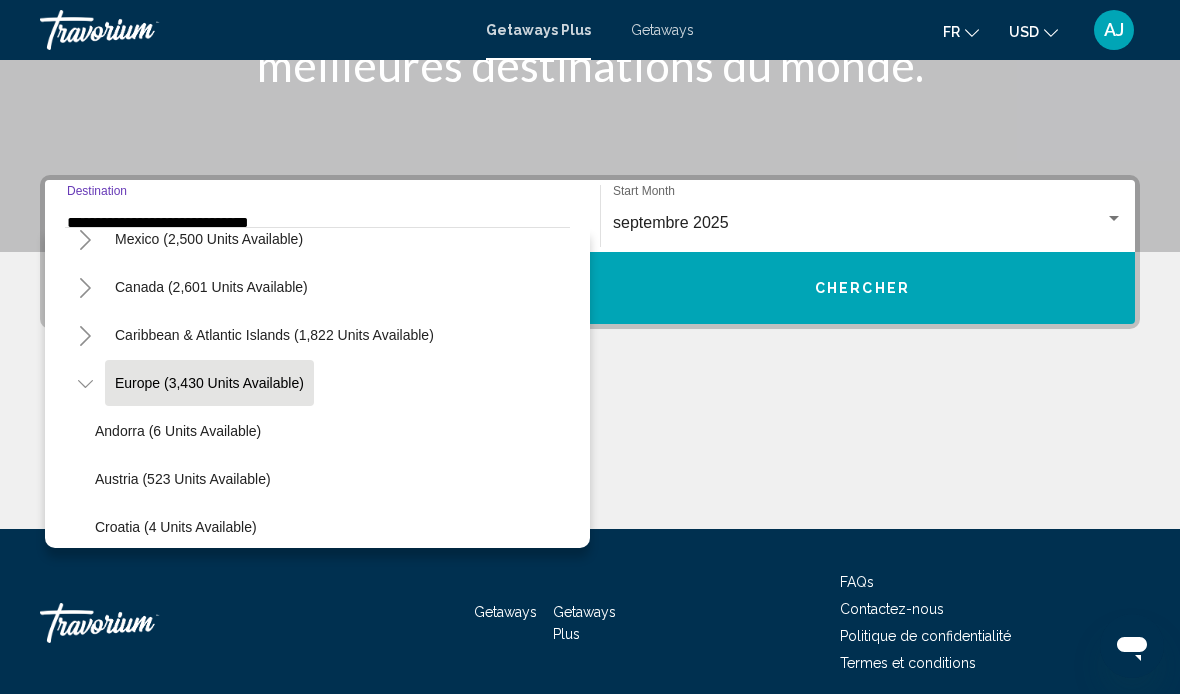click on "Europe (3,430 units available)" 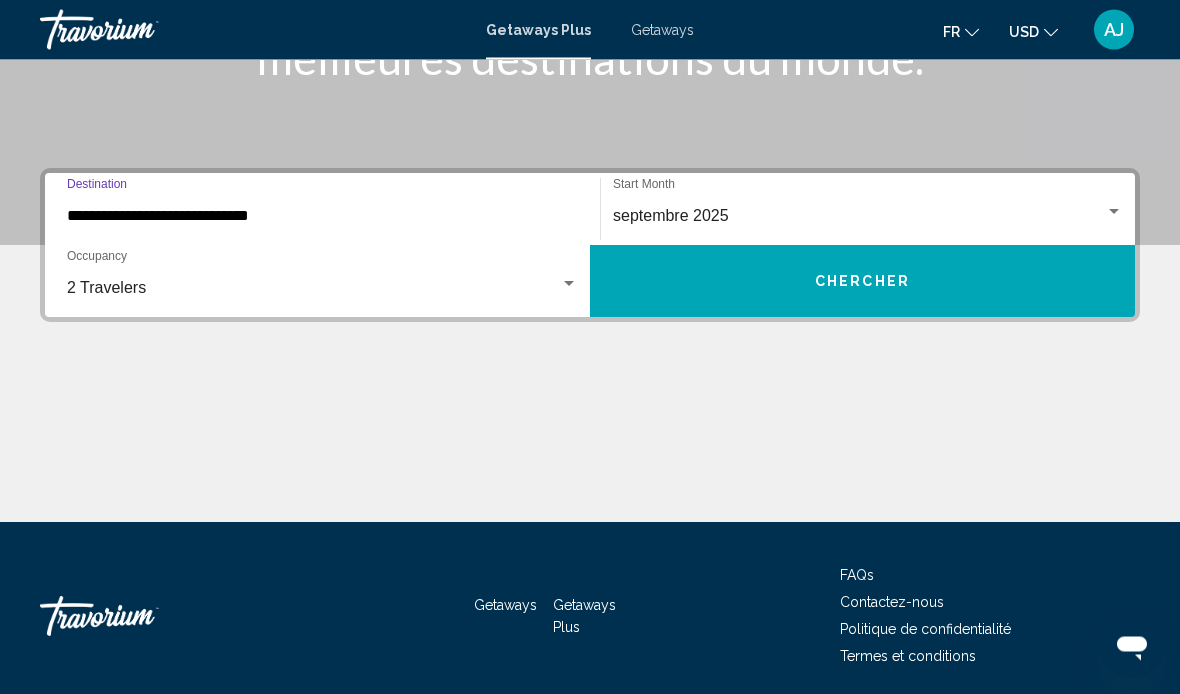 click on "**********" at bounding box center [322, 217] 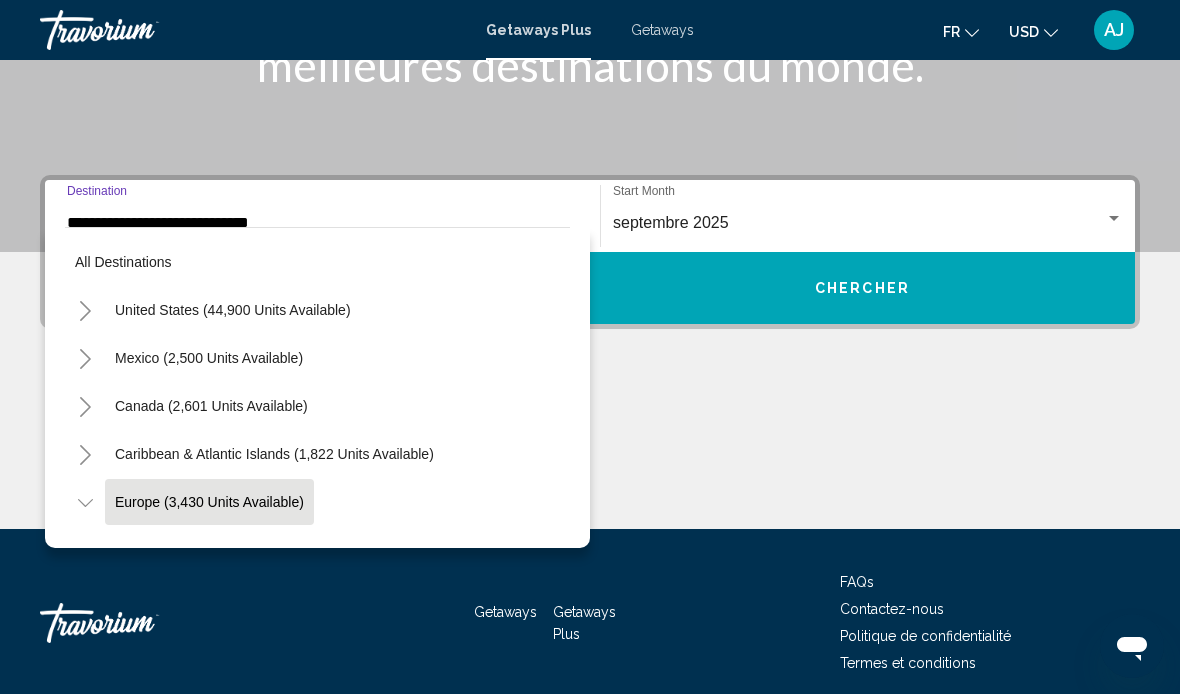 scroll, scrollTop: 119, scrollLeft: 0, axis: vertical 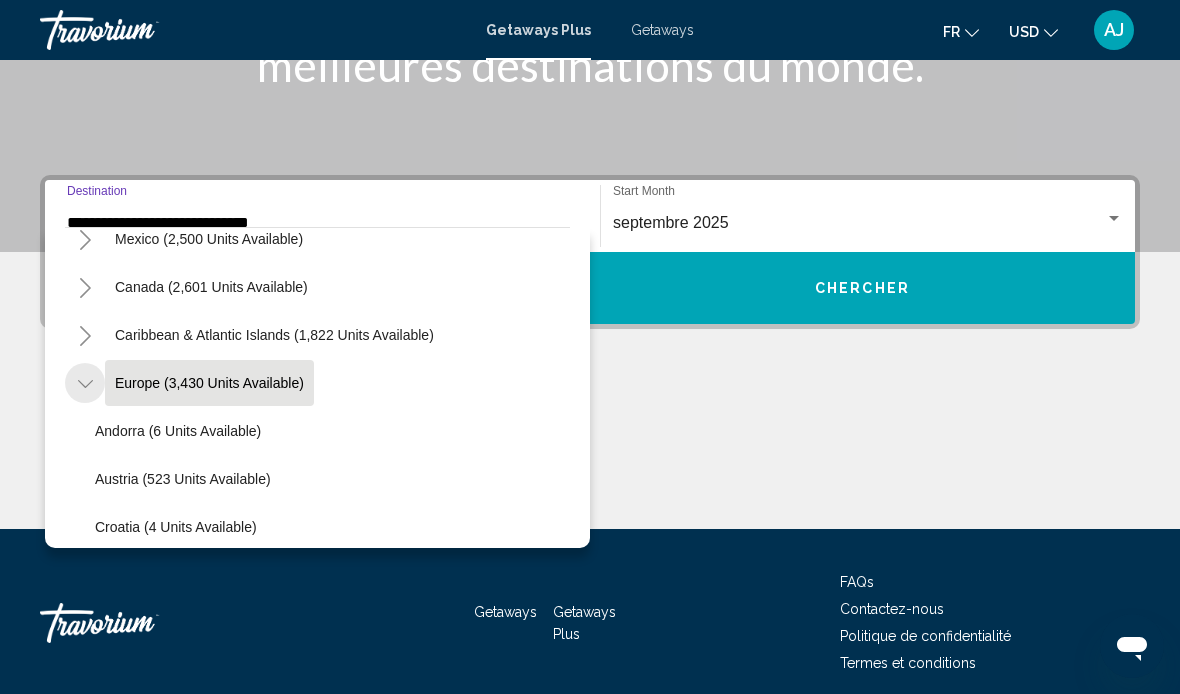 click 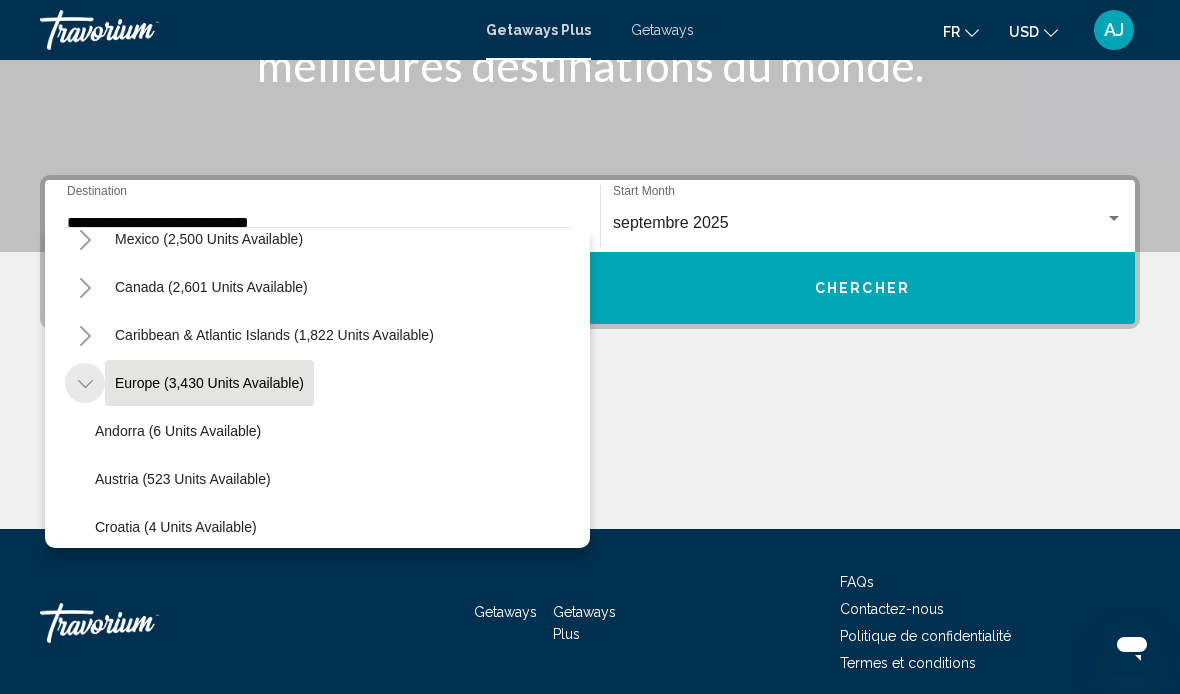 click 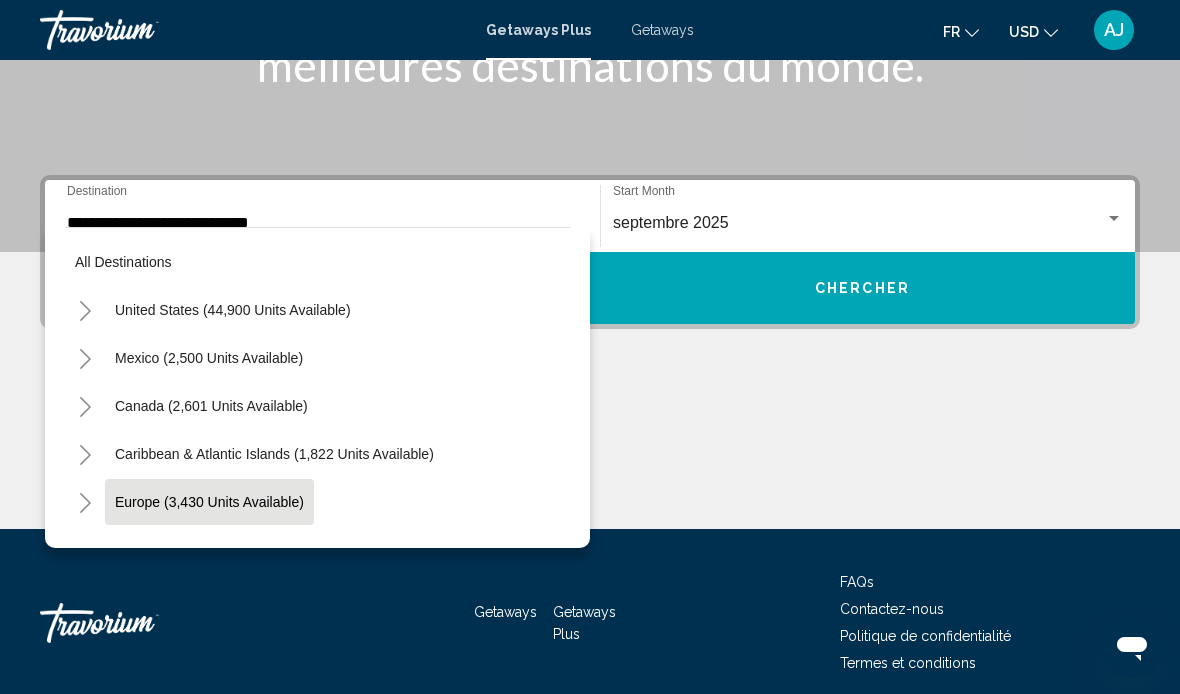 scroll, scrollTop: 0, scrollLeft: 0, axis: both 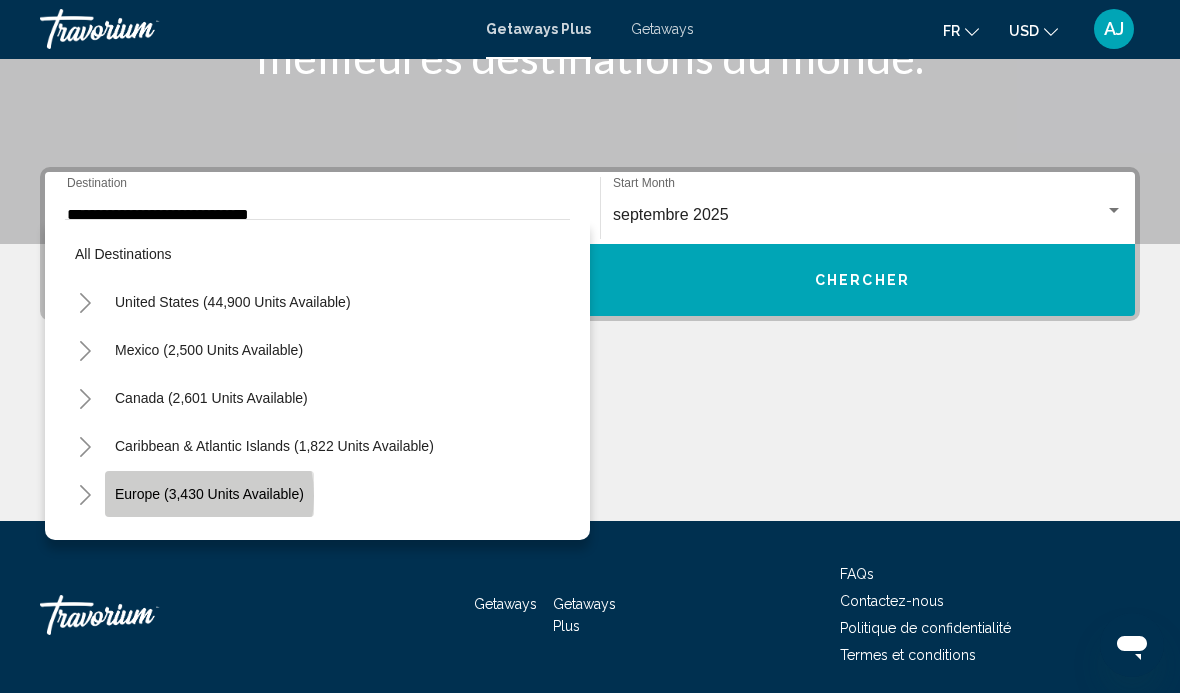 click on "Europe (3,430 units available)" 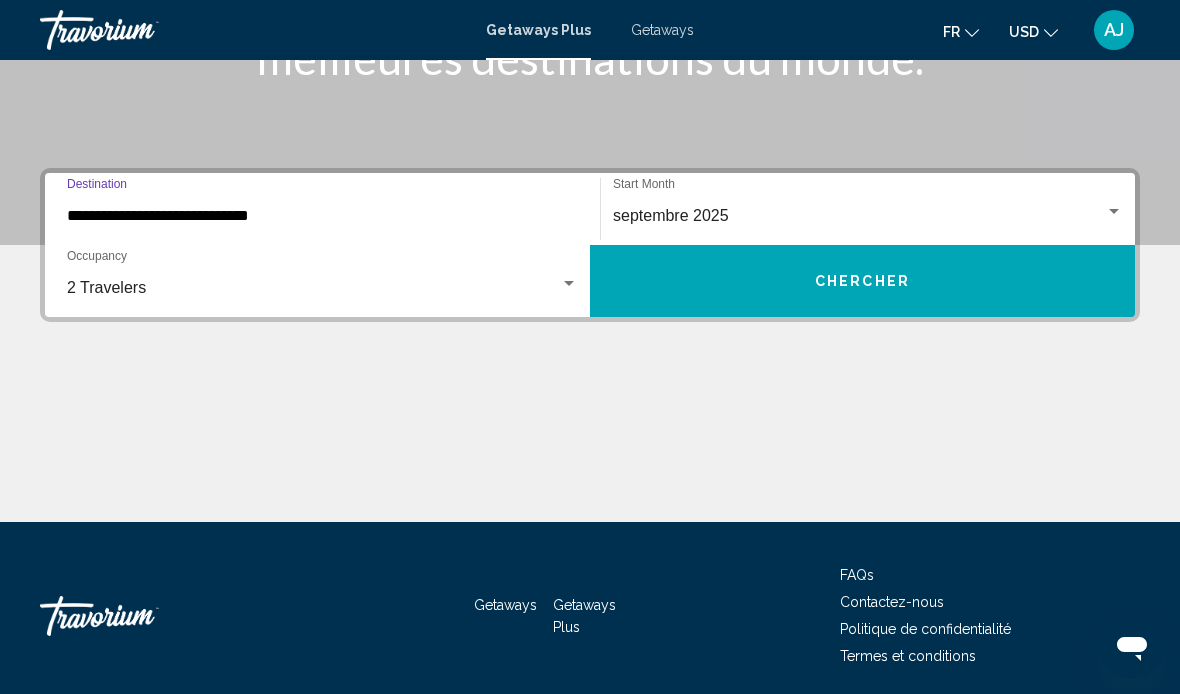 click on "Getaways Plus" at bounding box center (538, 30) 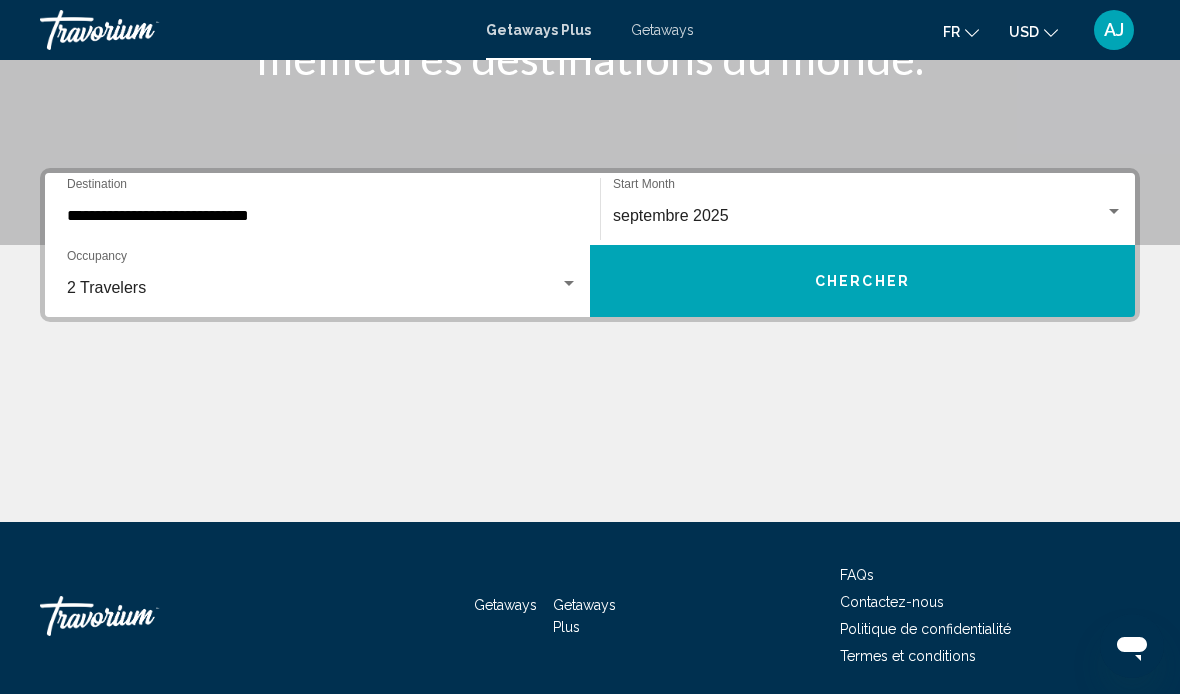 click on "Getaways" at bounding box center [662, 30] 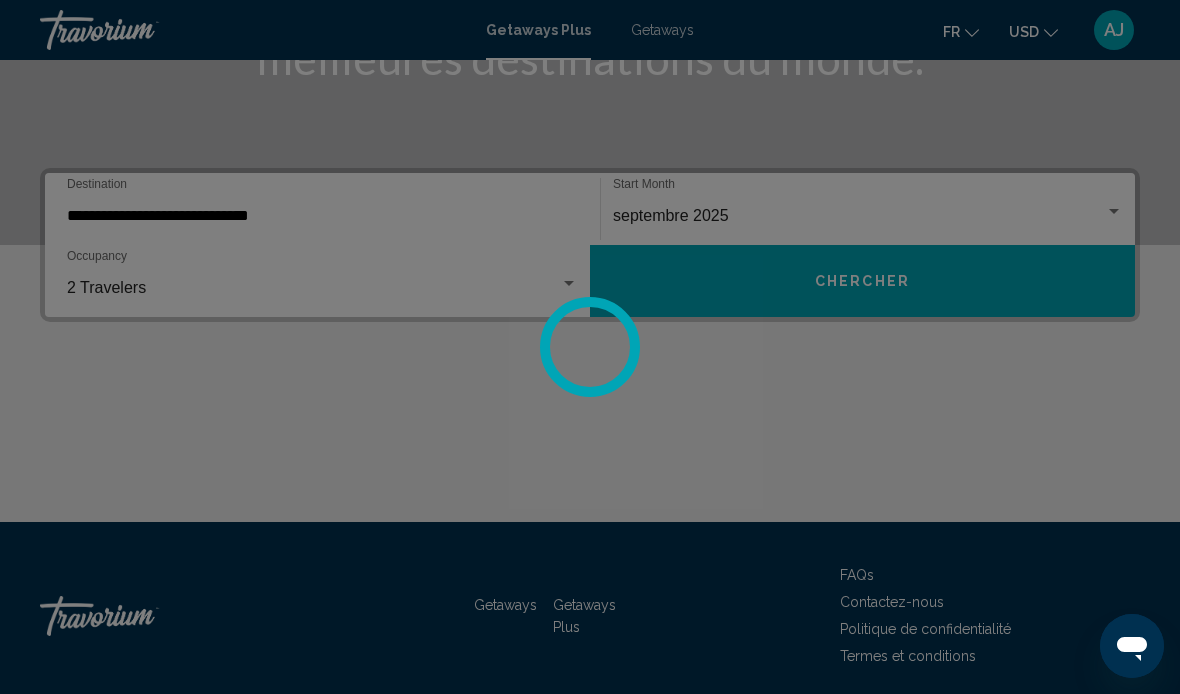 scroll, scrollTop: 0, scrollLeft: 0, axis: both 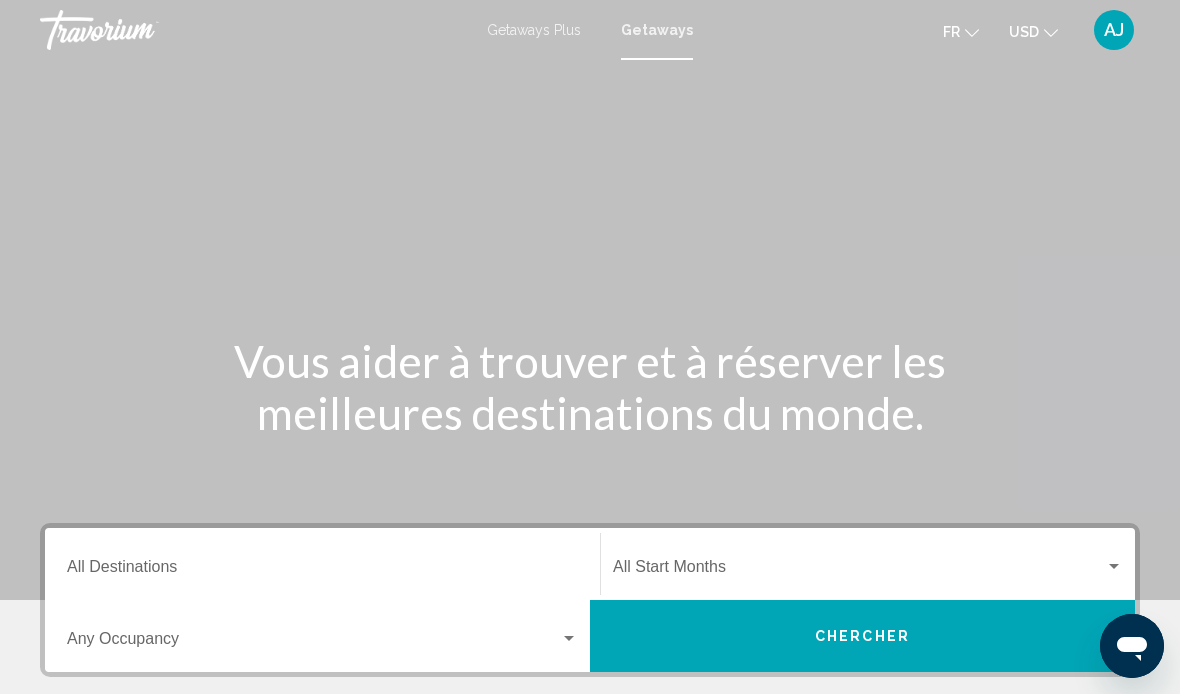 click on "Destination All Destinations" at bounding box center [322, 571] 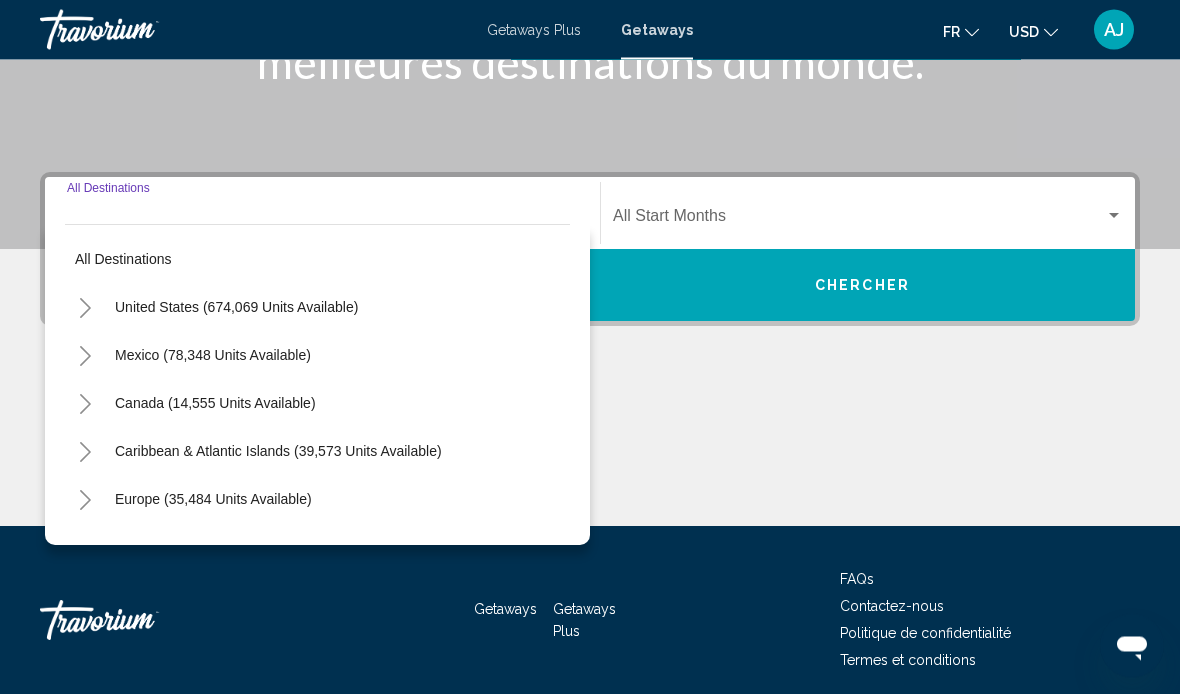 scroll, scrollTop: 355, scrollLeft: 0, axis: vertical 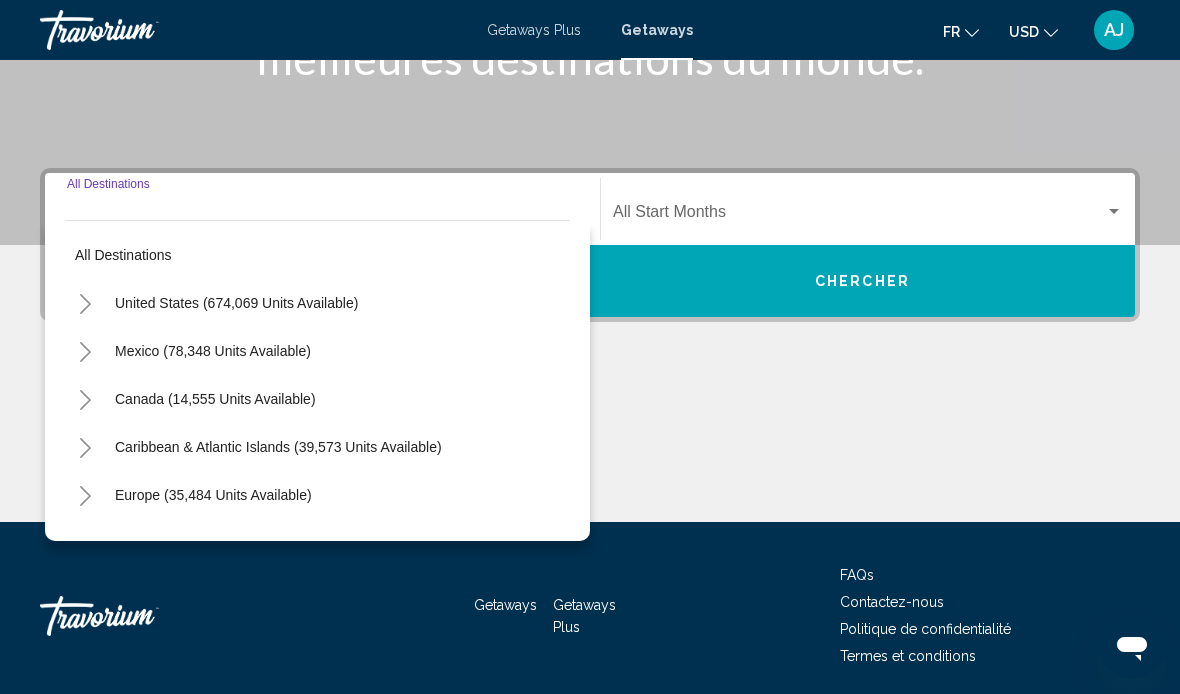 click on "Destination All Destinations" at bounding box center [322, 216] 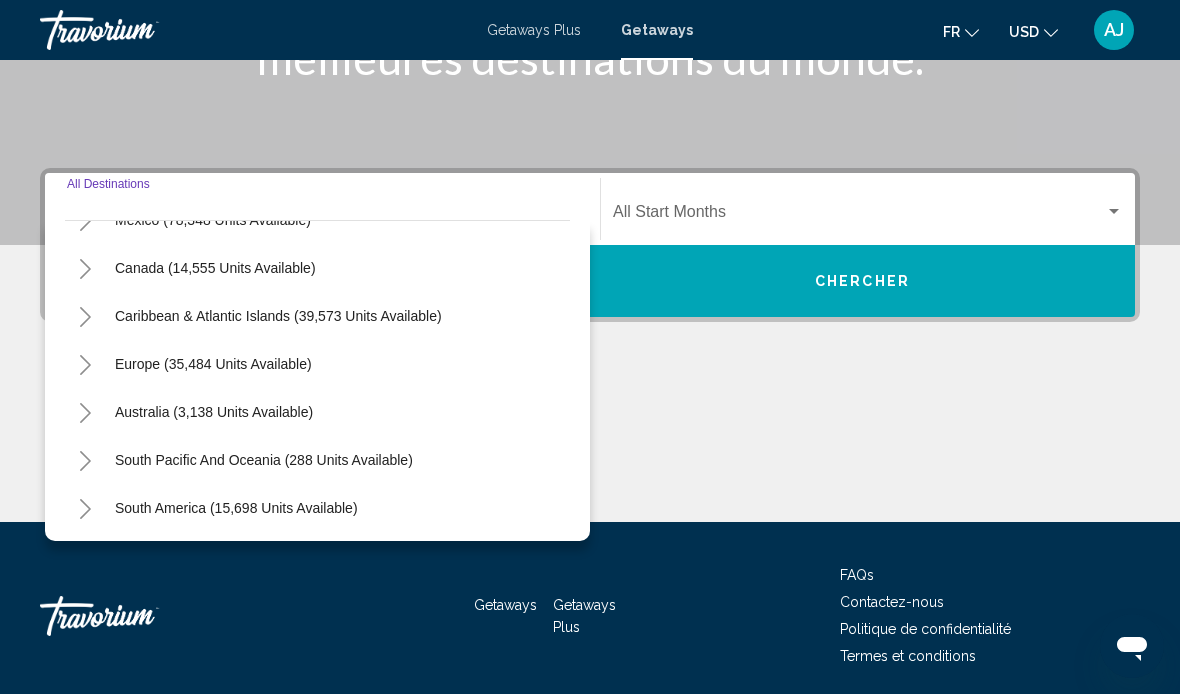 scroll, scrollTop: 130, scrollLeft: 0, axis: vertical 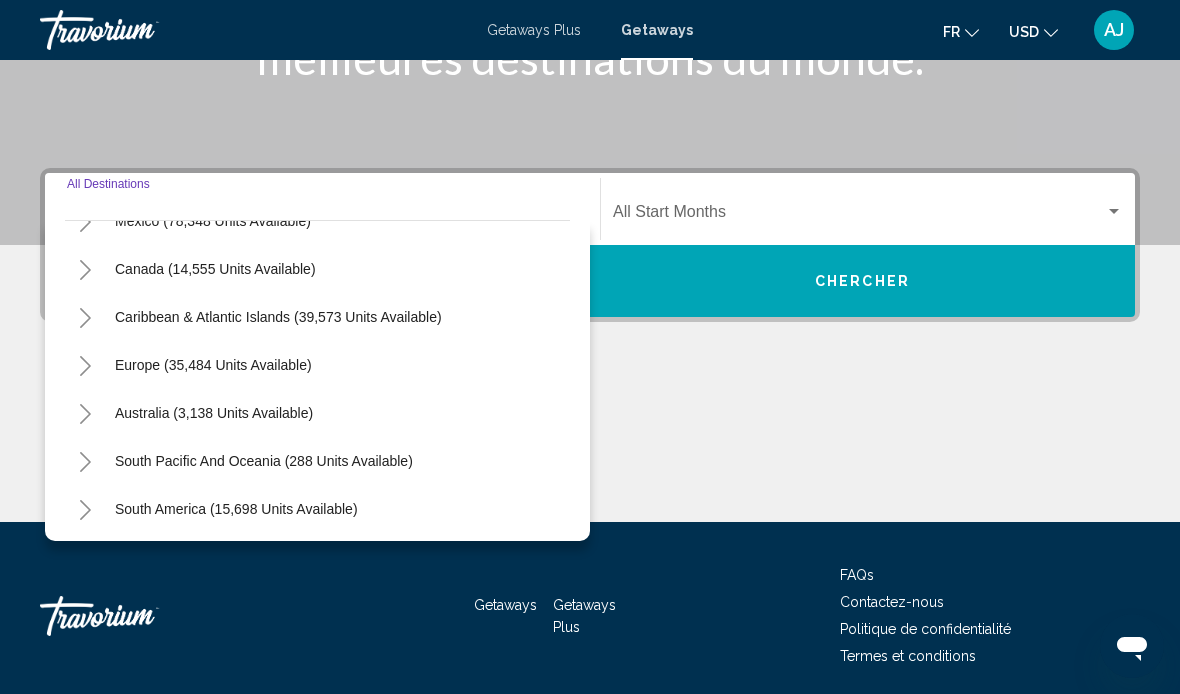 click at bounding box center (590, 447) 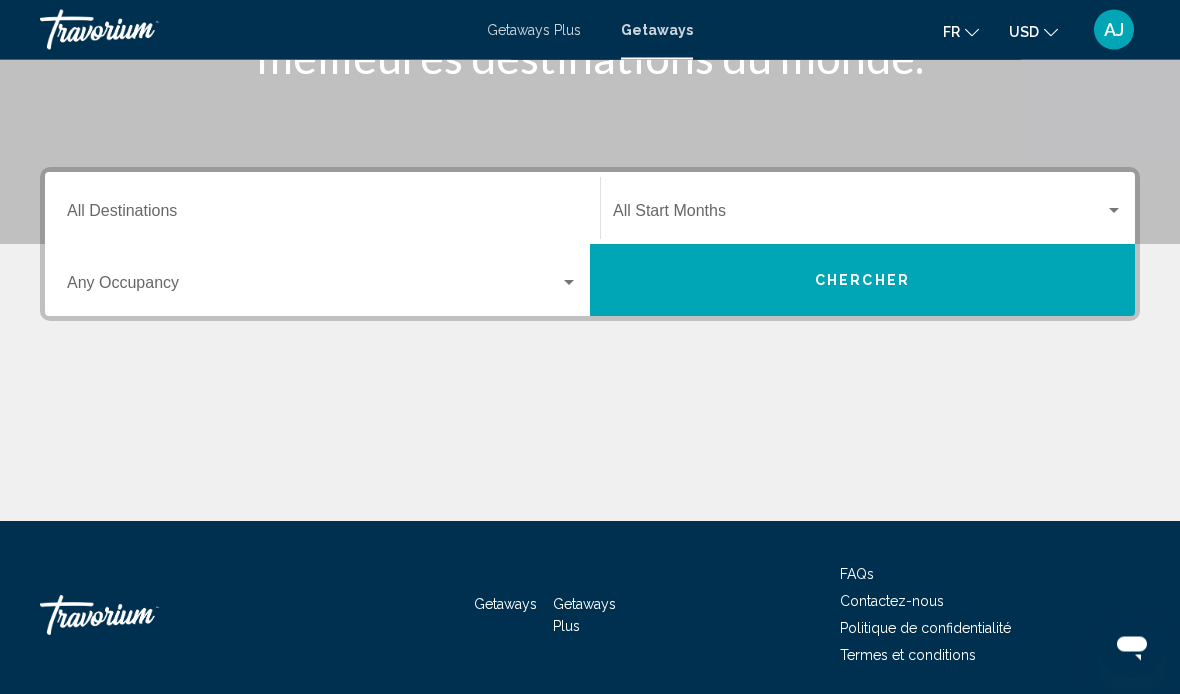 scroll, scrollTop: 355, scrollLeft: 0, axis: vertical 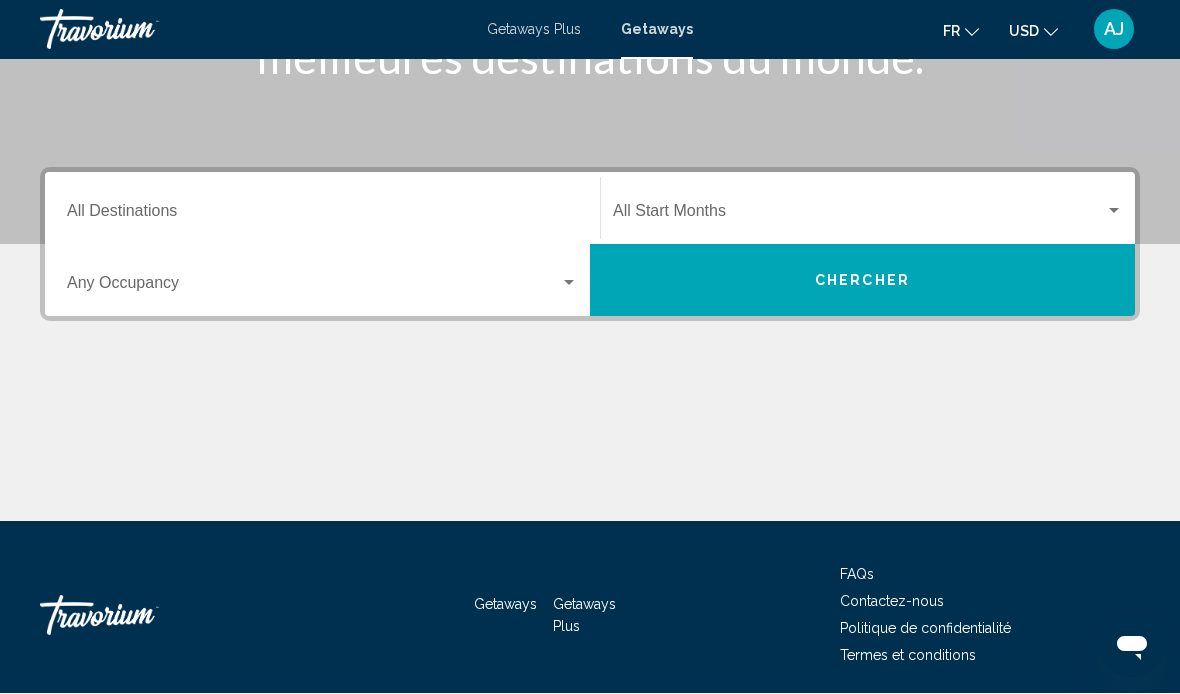 click on "Destination All Destinations" at bounding box center [322, 216] 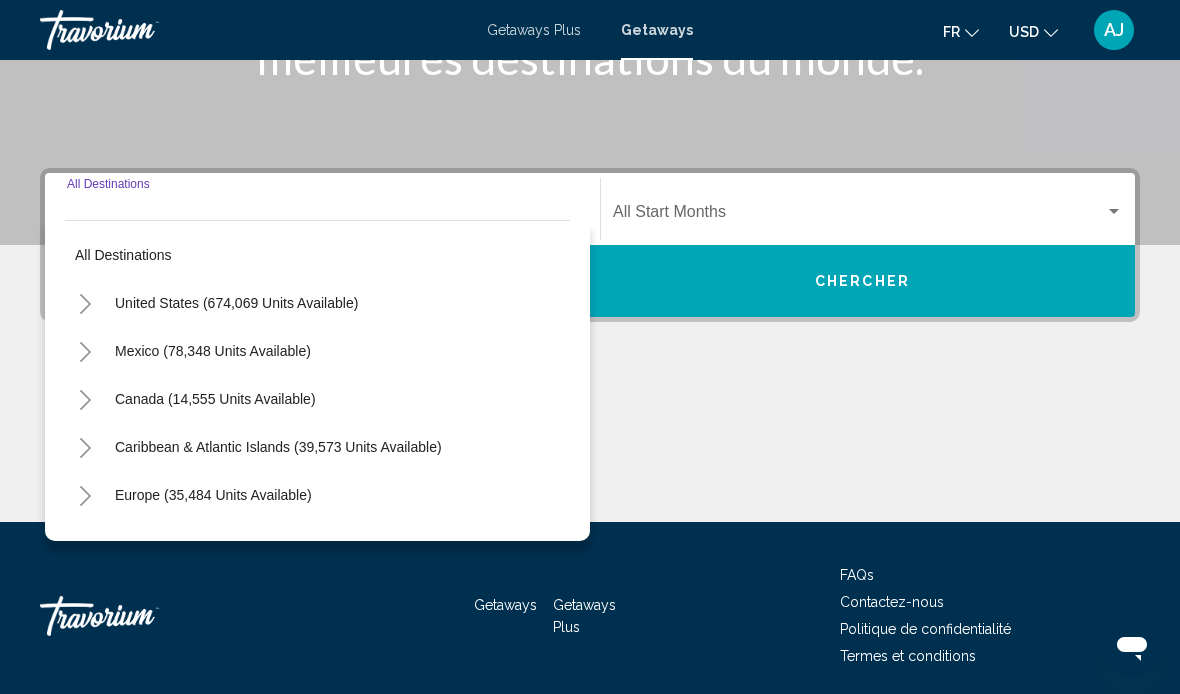 click on "Destination All Destinations" at bounding box center [322, 216] 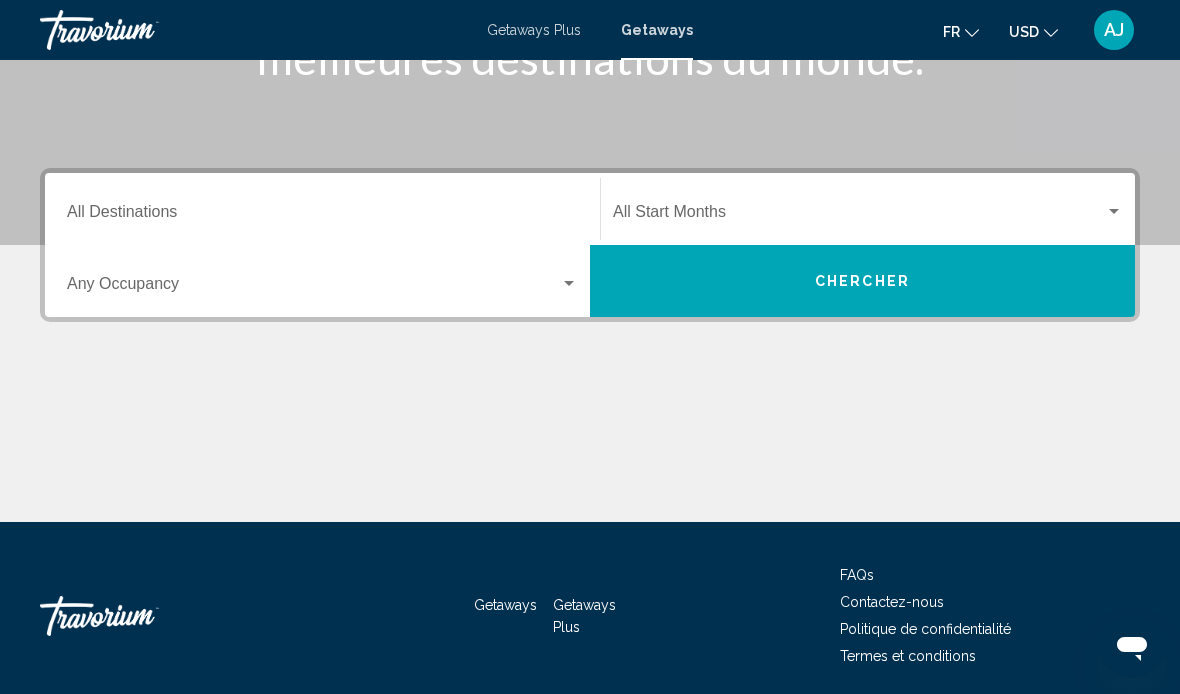 click on "Getaways Getaways Plus FAQs Contactez-nous Politique de confidentialité Termes et conditions" at bounding box center (590, 616) 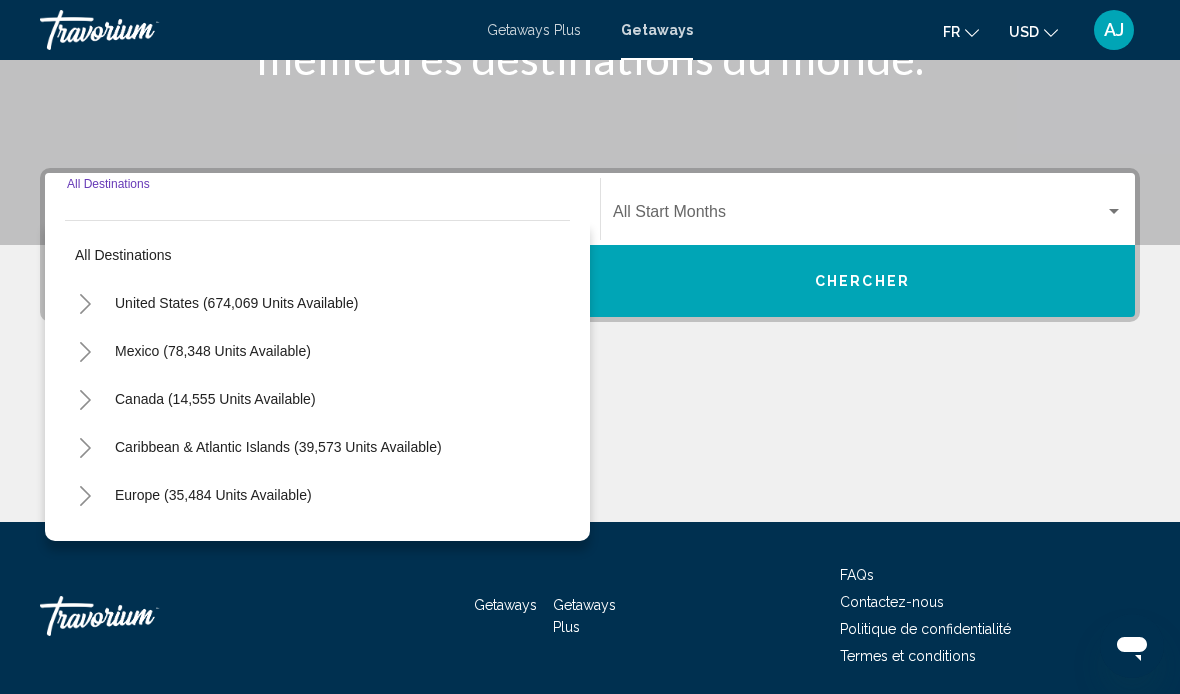 click on "© 2025 Tous droits réservés." at bounding box center [590, 739] 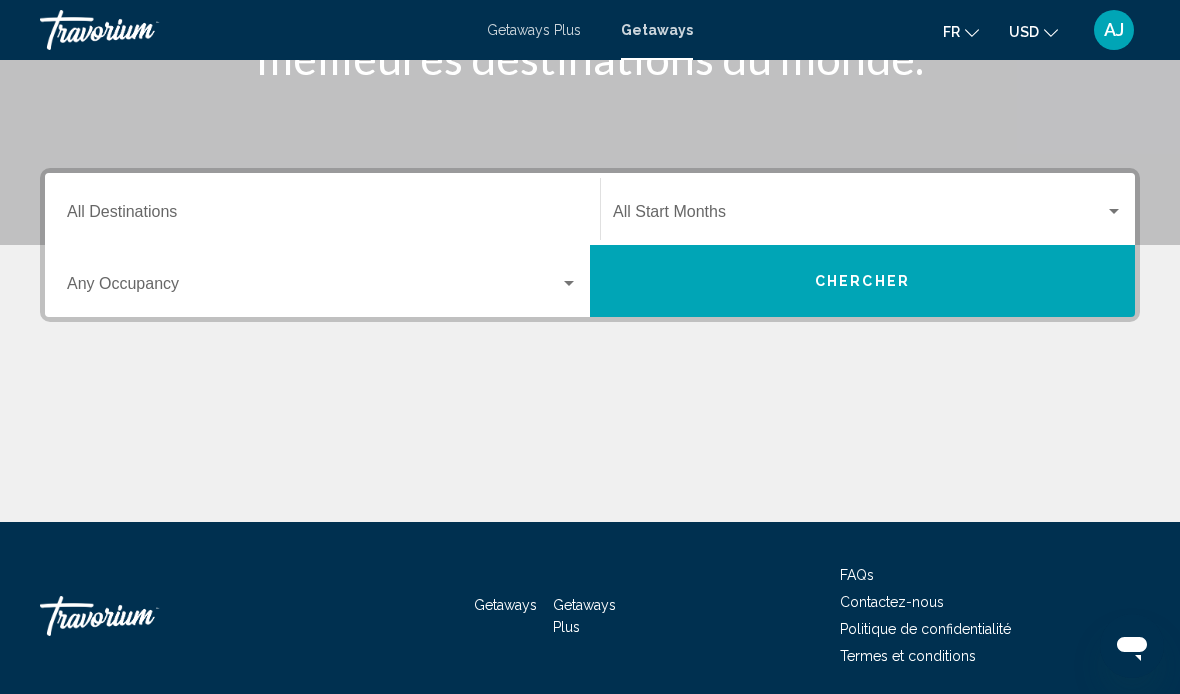 click on "Getaways Getaways Plus FAQs Contactez-nous Politique de confidentialité Termes et conditions" at bounding box center (590, 616) 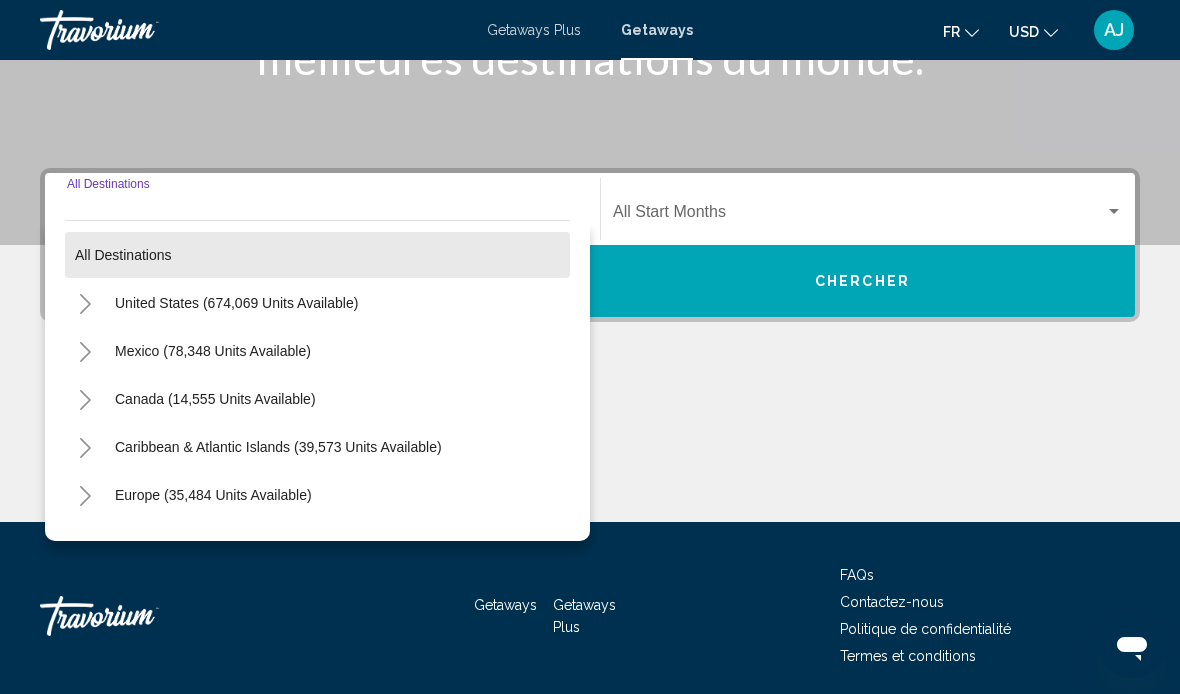 click on "All destinations" at bounding box center (123, 255) 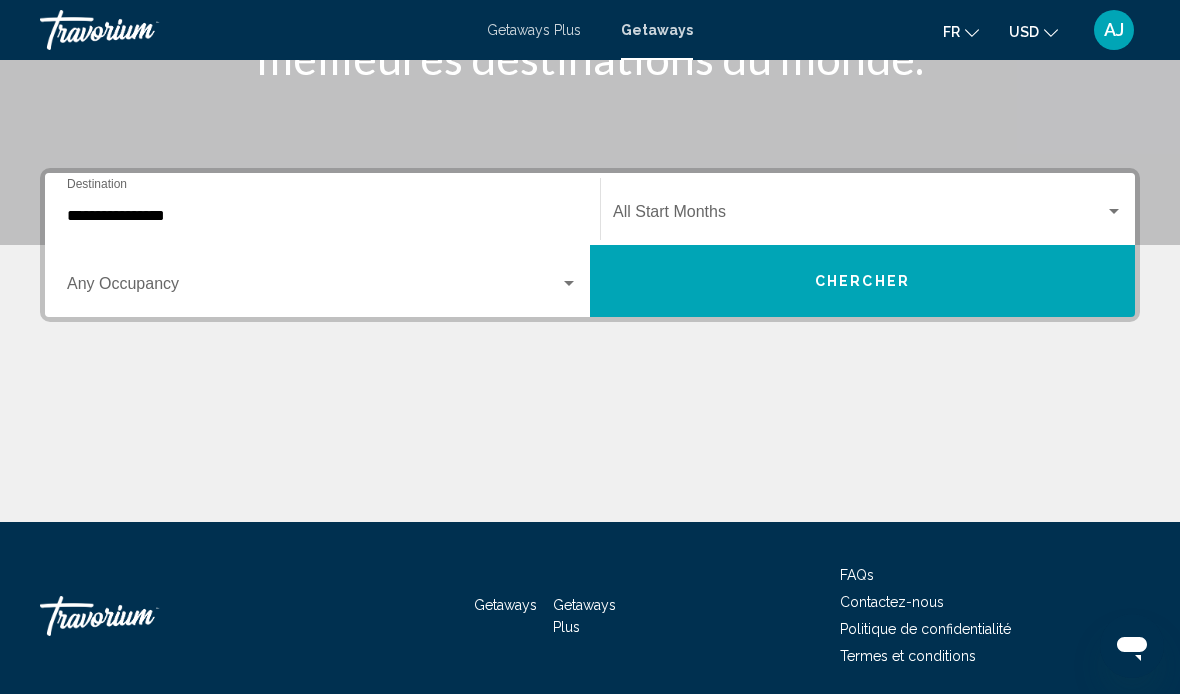 click on "**********" at bounding box center [322, 216] 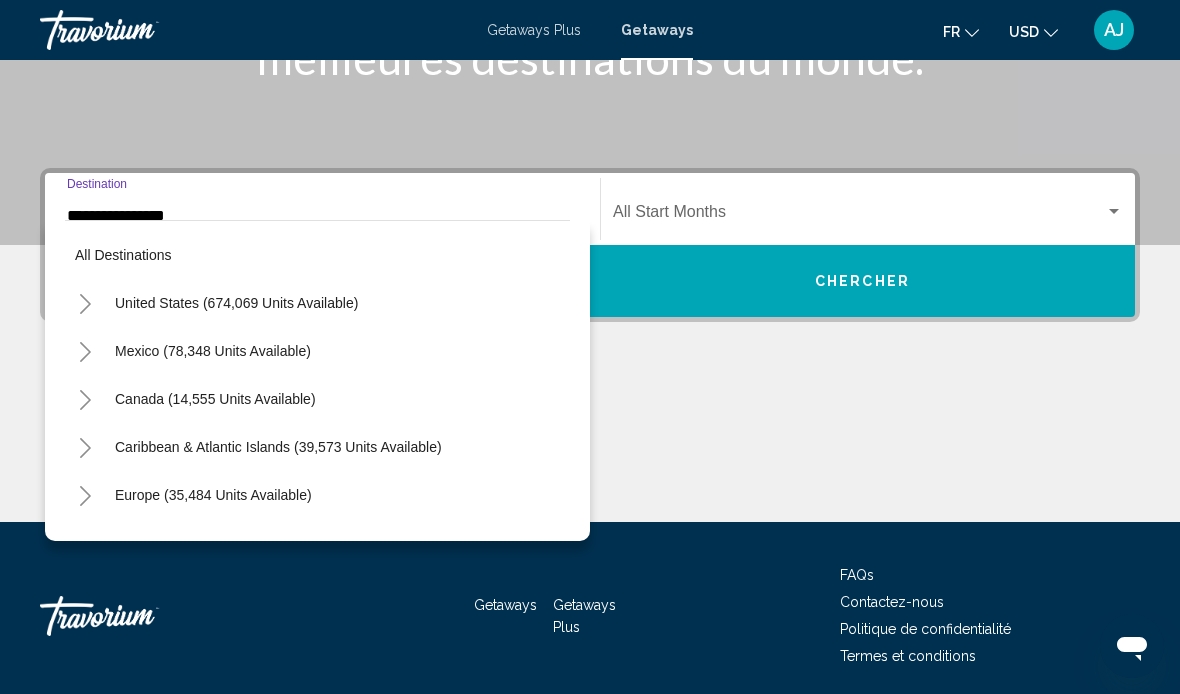 click on "**********" at bounding box center (322, 209) 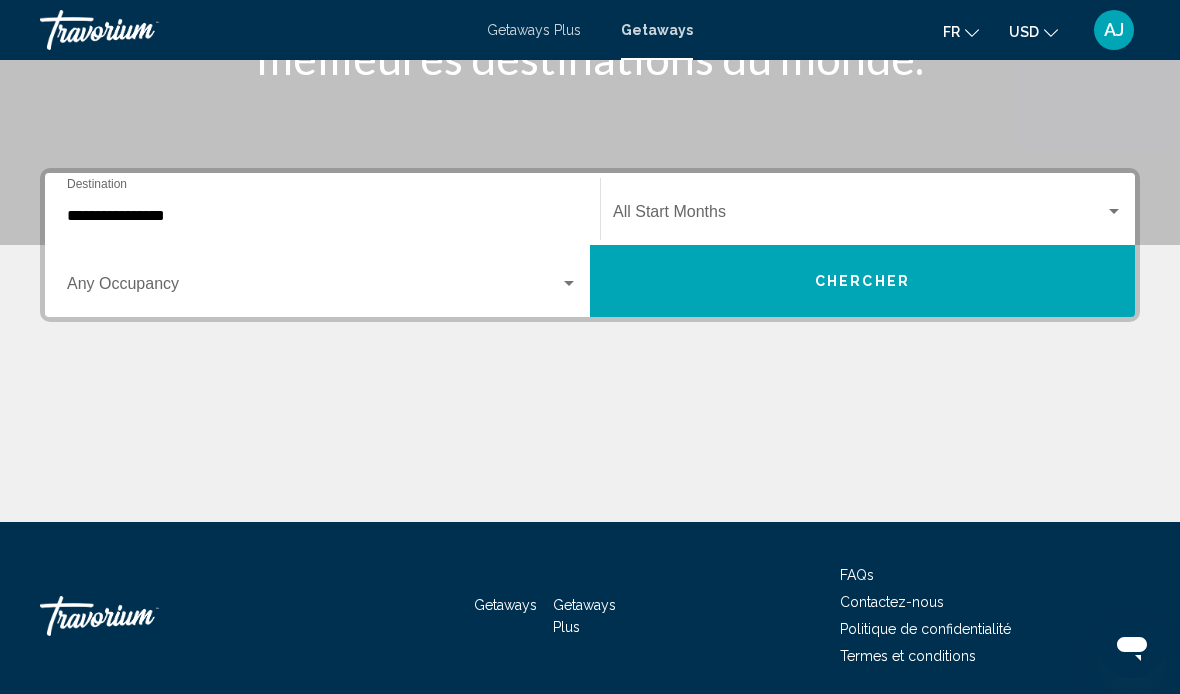 click on "Occupancy Any Occupancy" at bounding box center [322, 281] 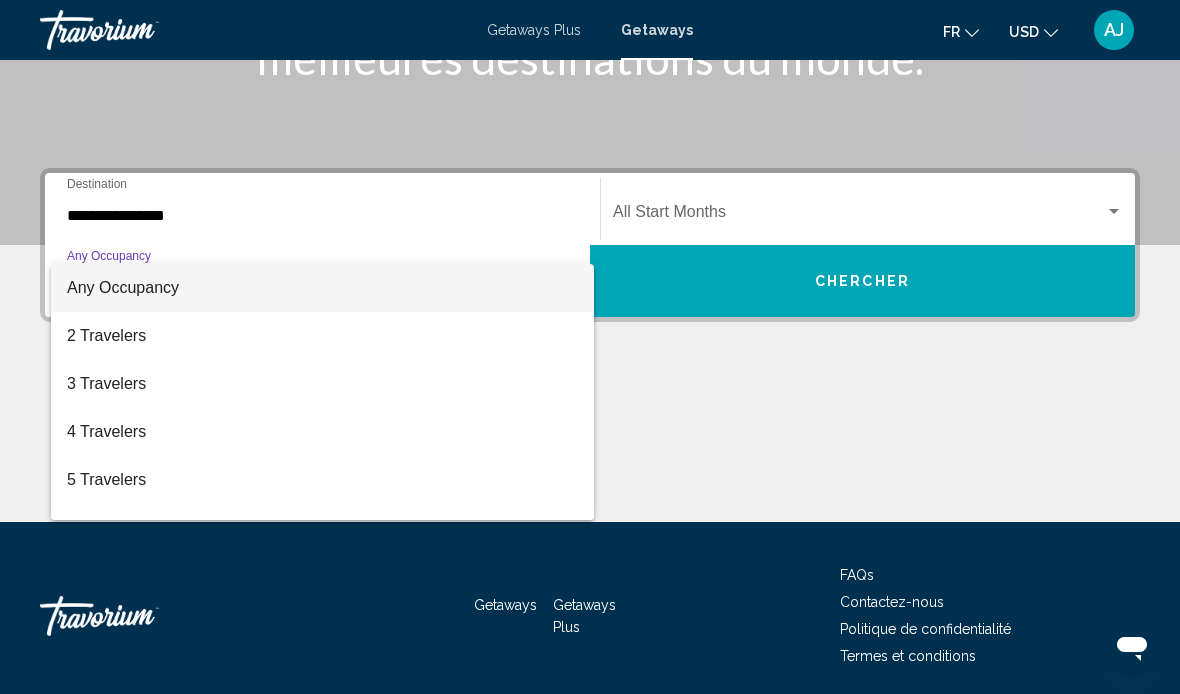 click at bounding box center [590, 347] 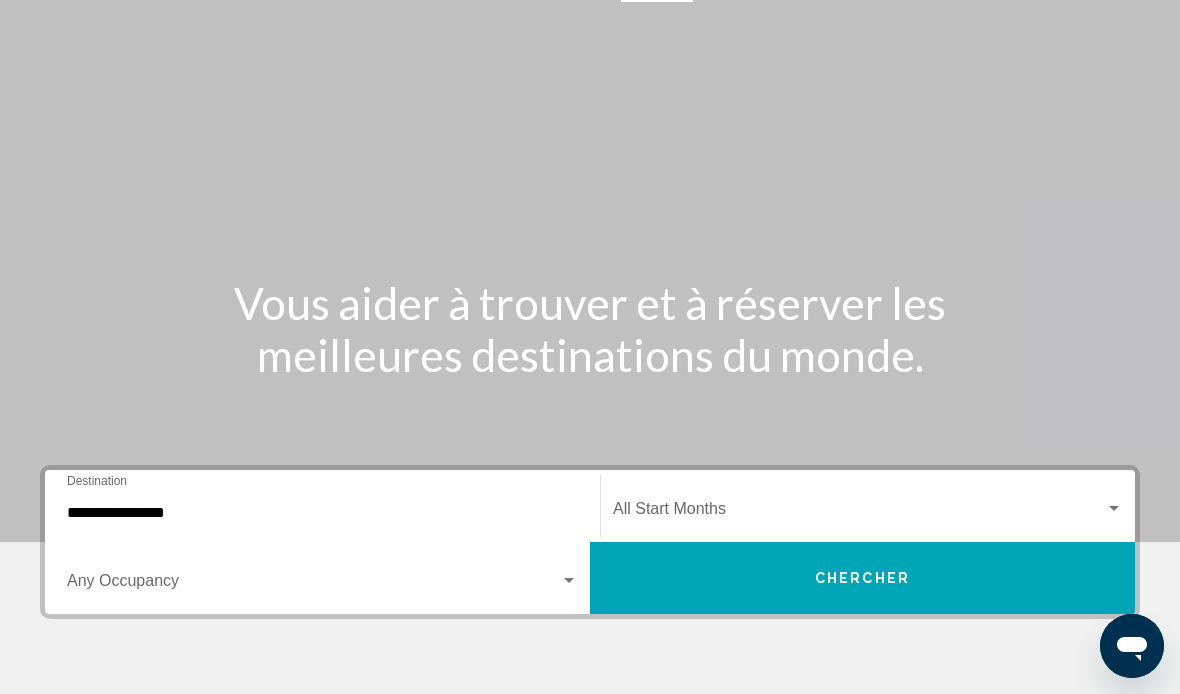 scroll, scrollTop: 0, scrollLeft: 0, axis: both 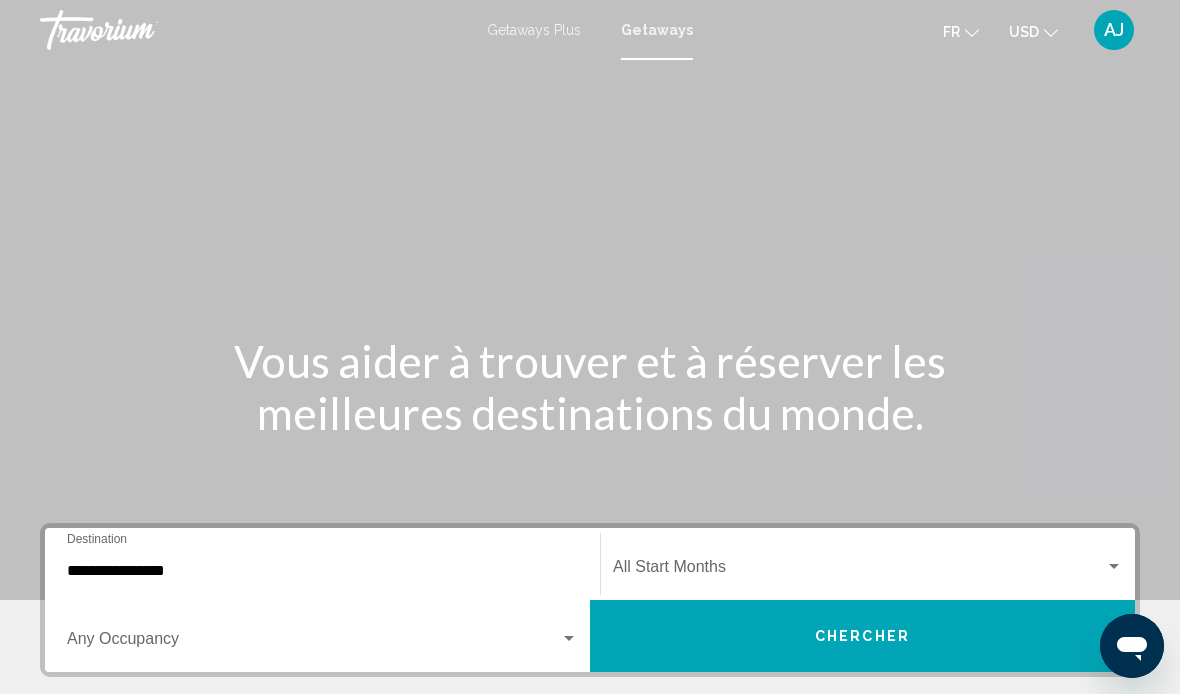 click 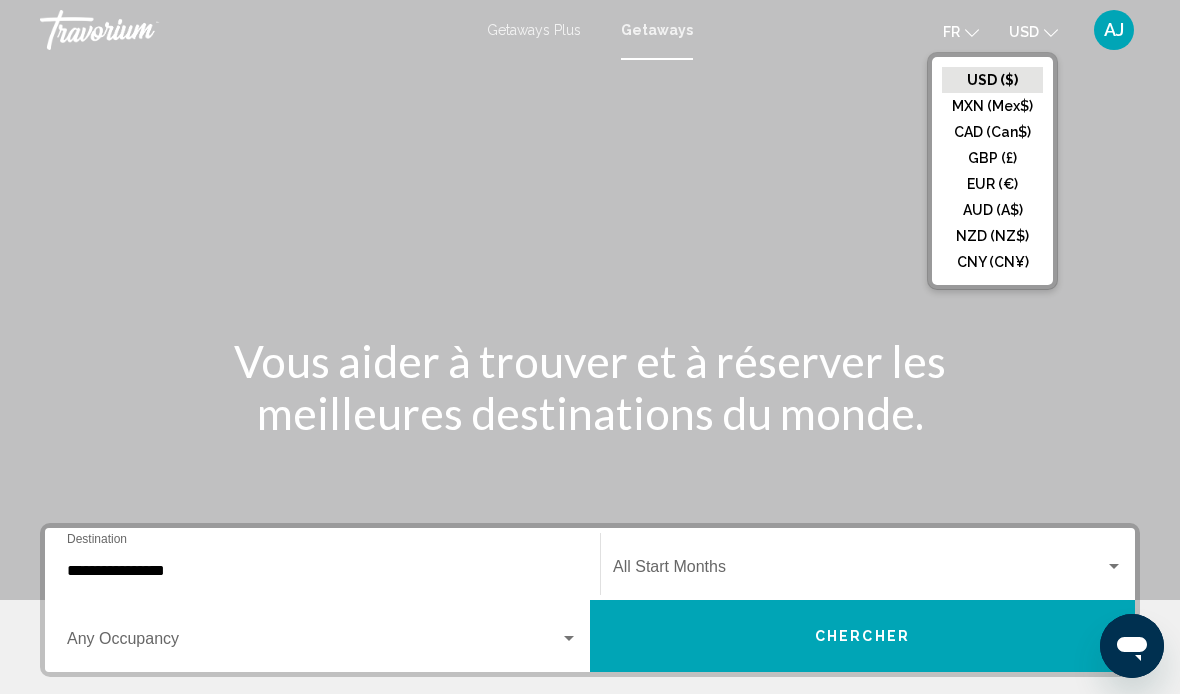 click on "EUR (€)" 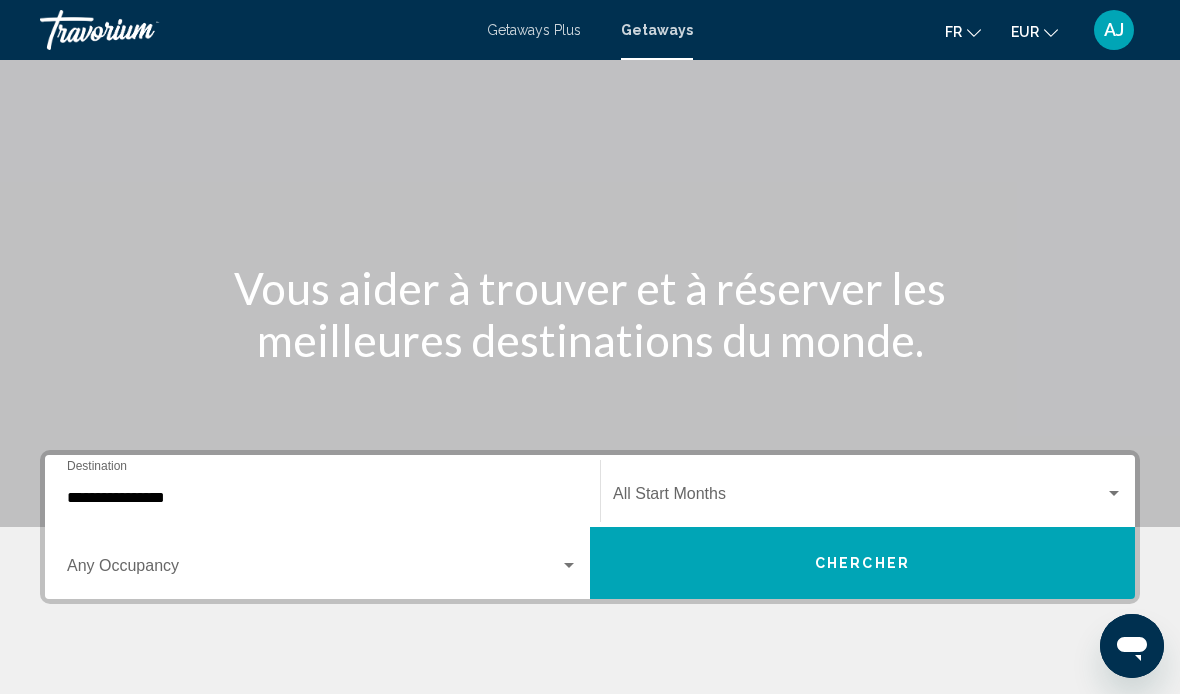 scroll, scrollTop: 0, scrollLeft: 0, axis: both 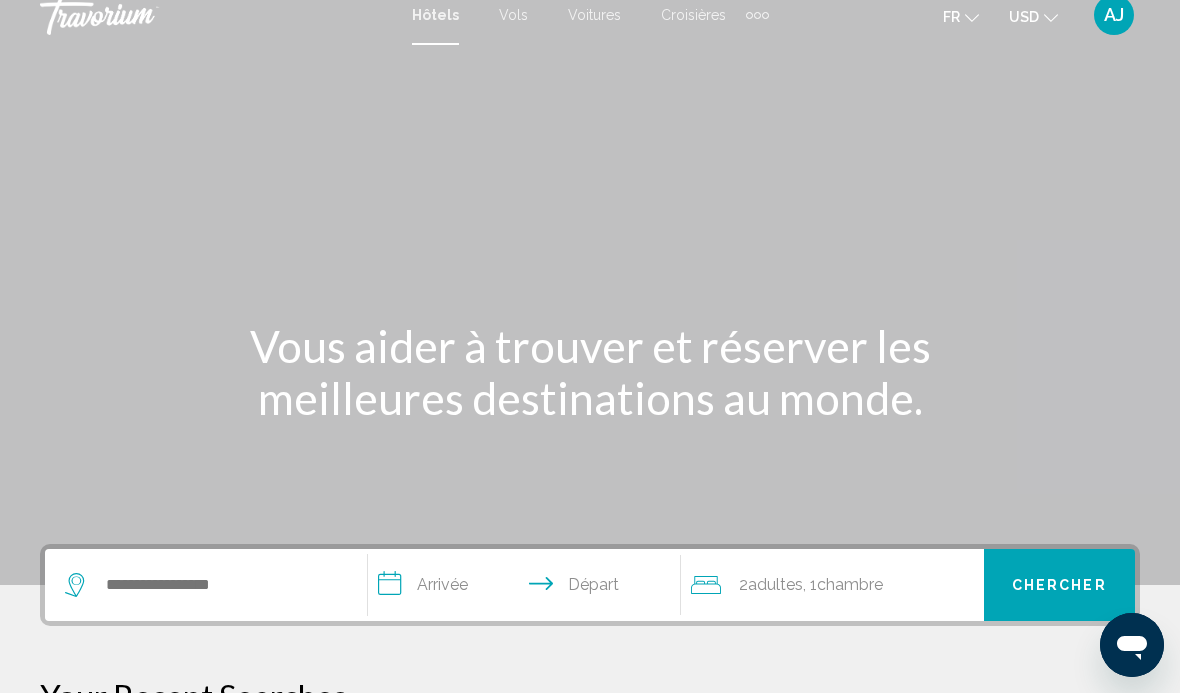 click 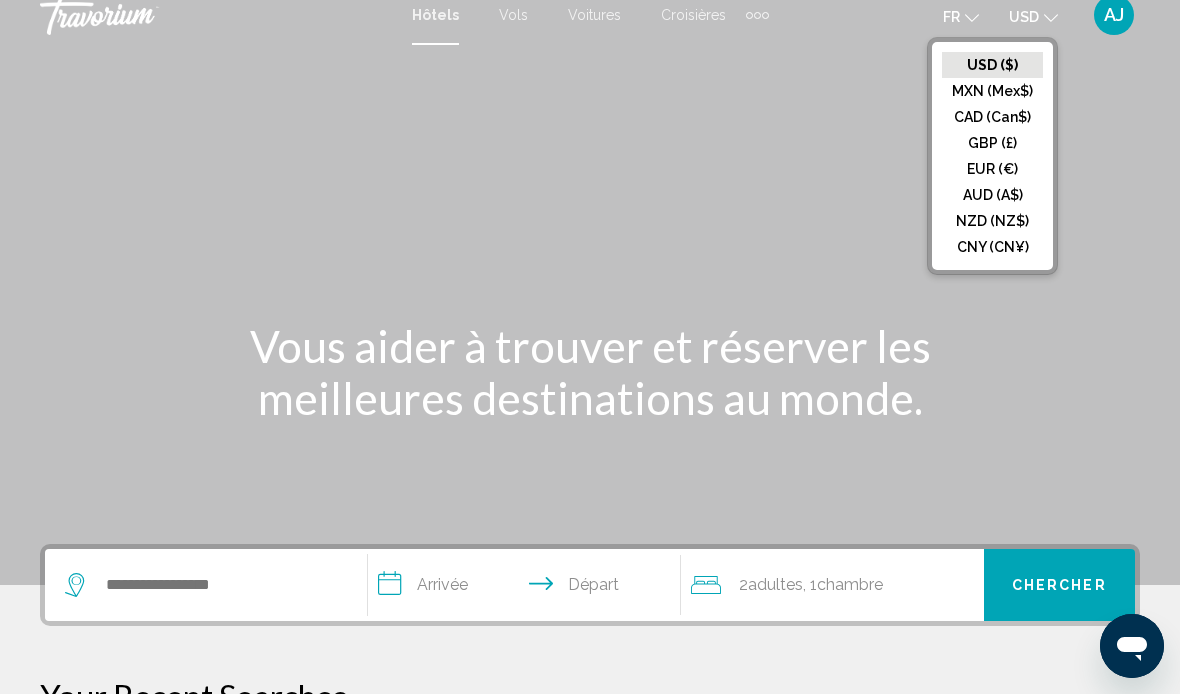 click on "EUR (€)" 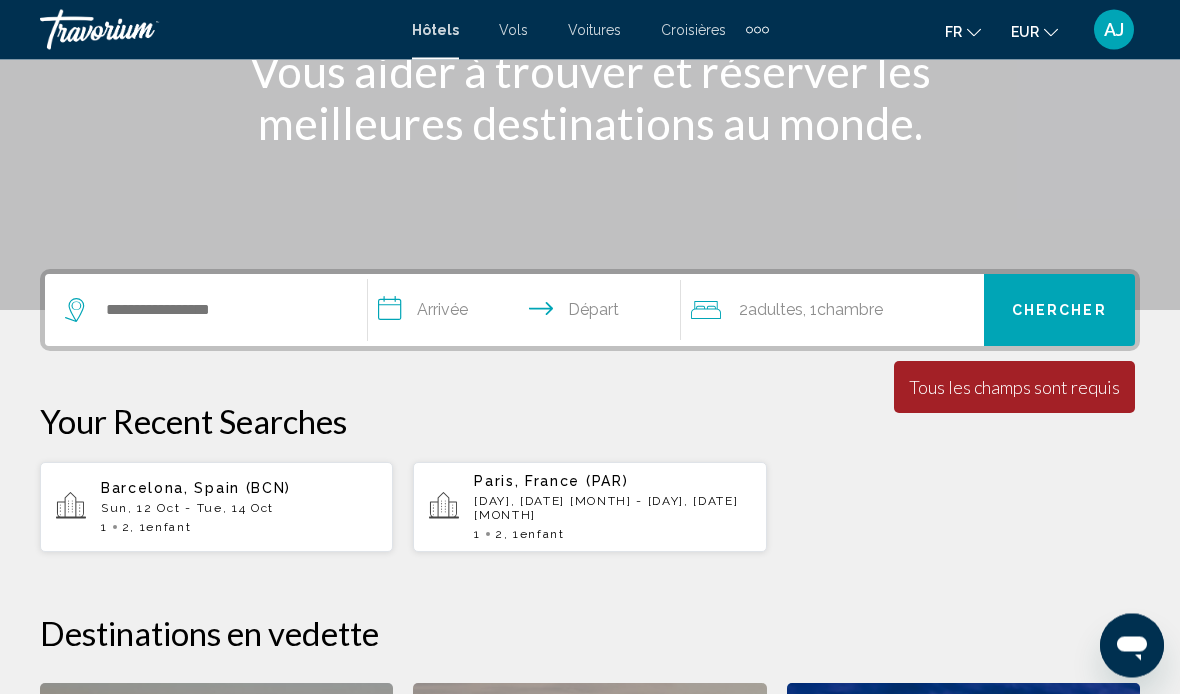 scroll, scrollTop: 297, scrollLeft: 0, axis: vertical 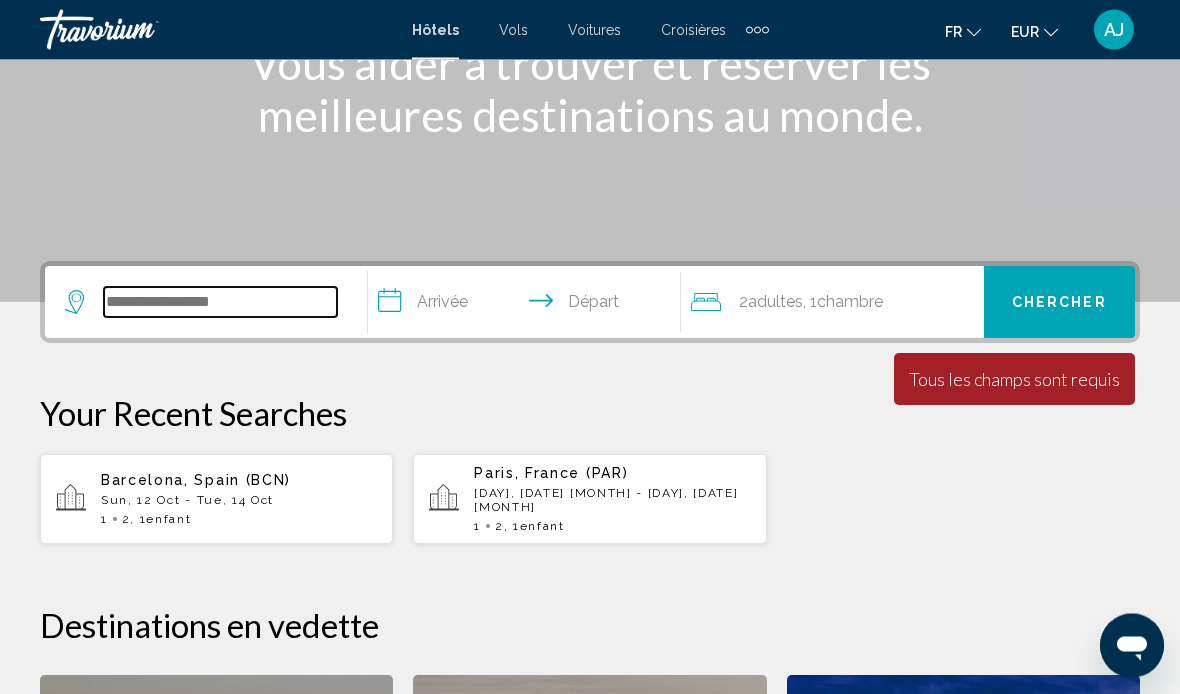 click at bounding box center (220, 303) 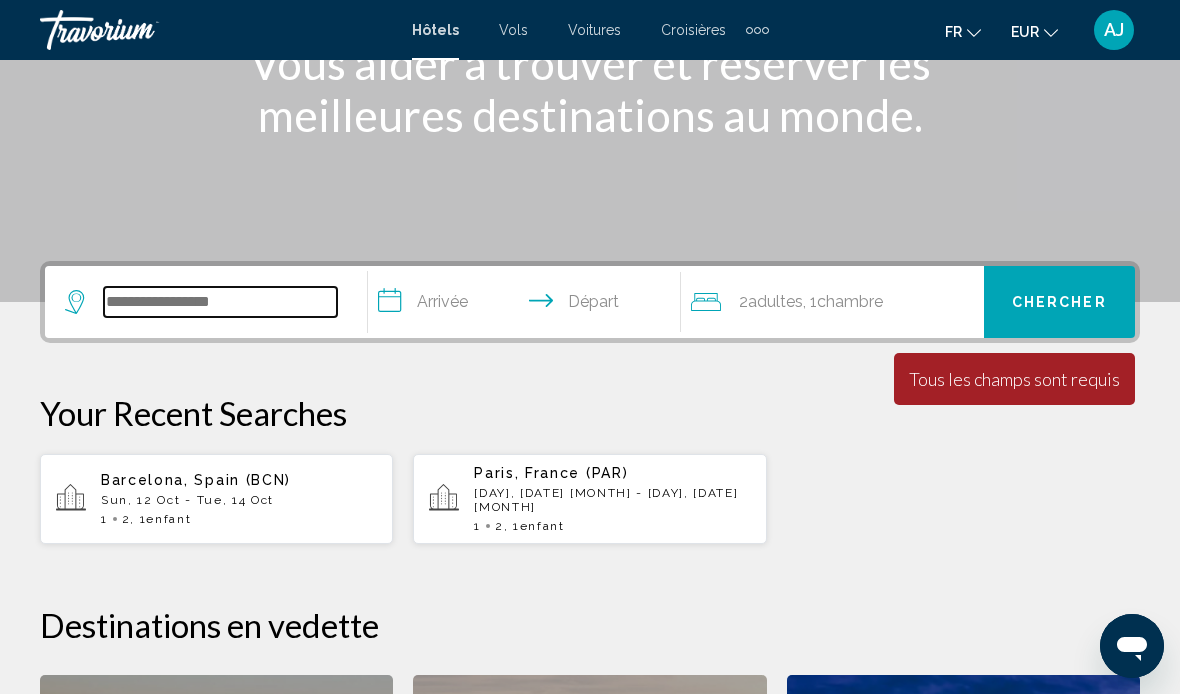 scroll, scrollTop: 297, scrollLeft: 0, axis: vertical 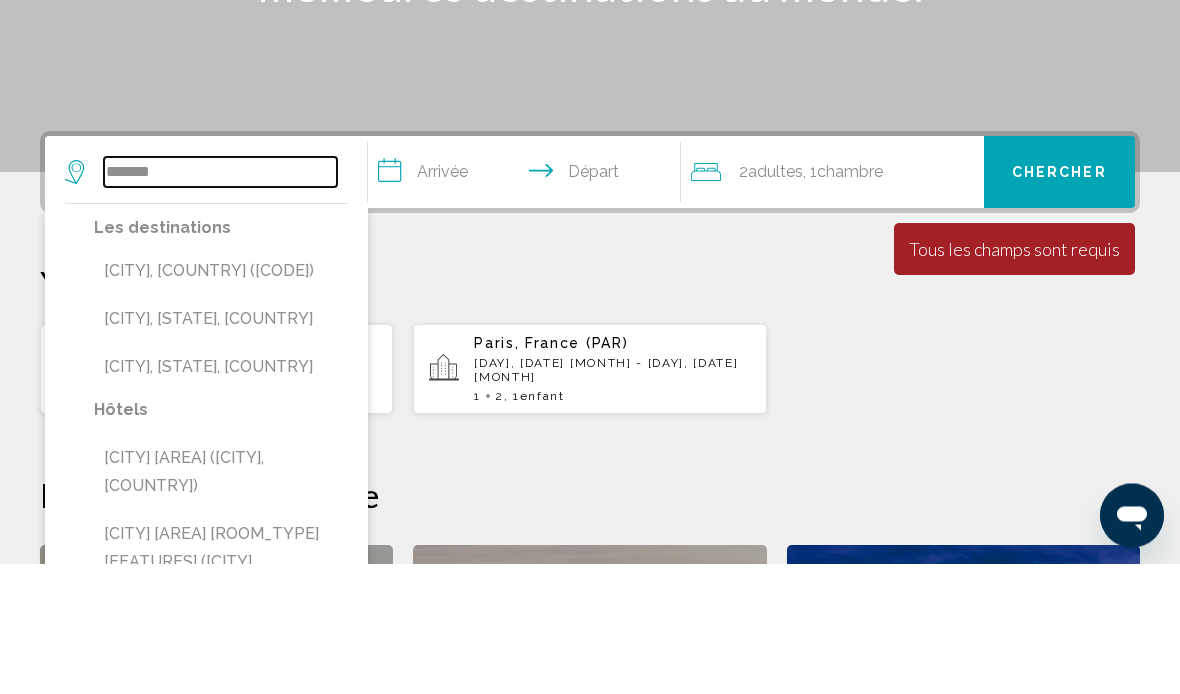 type on "******" 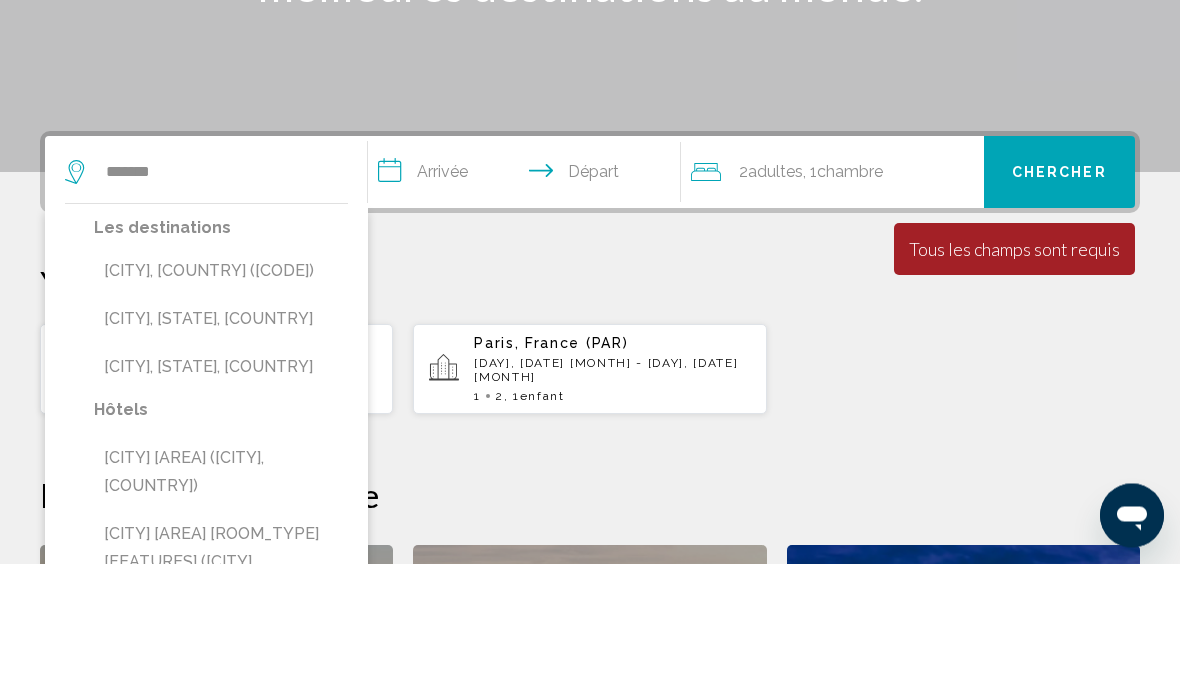 click on "**********" at bounding box center [528, 306] 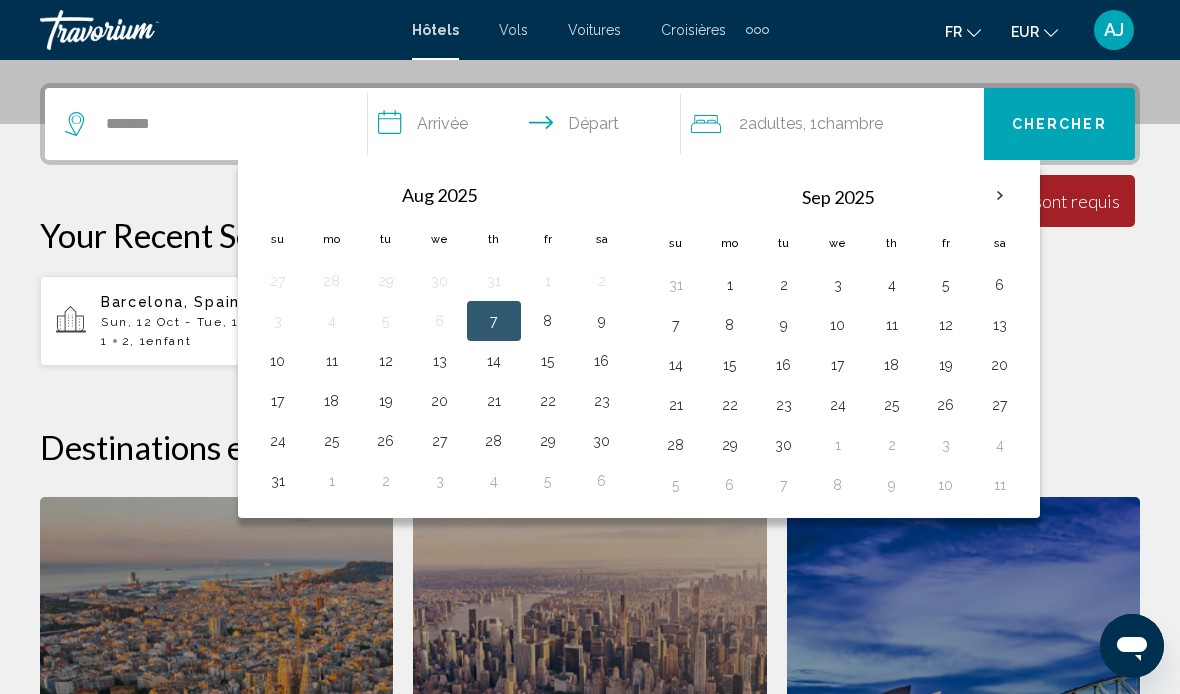 scroll, scrollTop: 494, scrollLeft: 0, axis: vertical 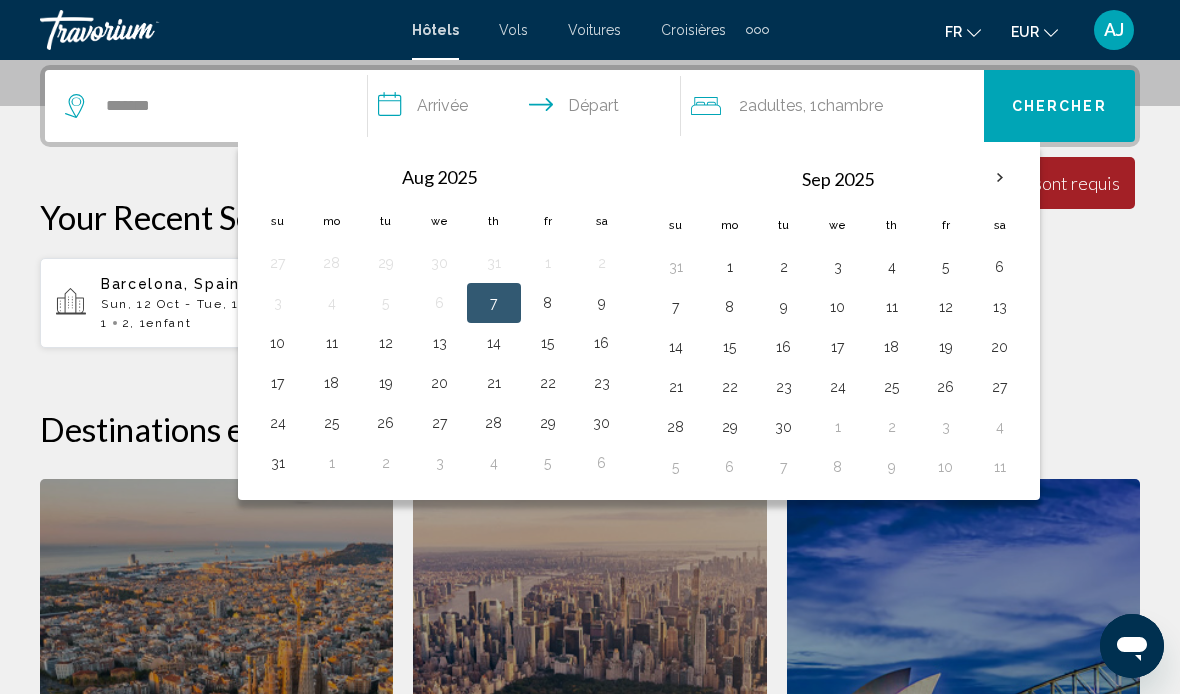 click on "10" at bounding box center (838, 307) 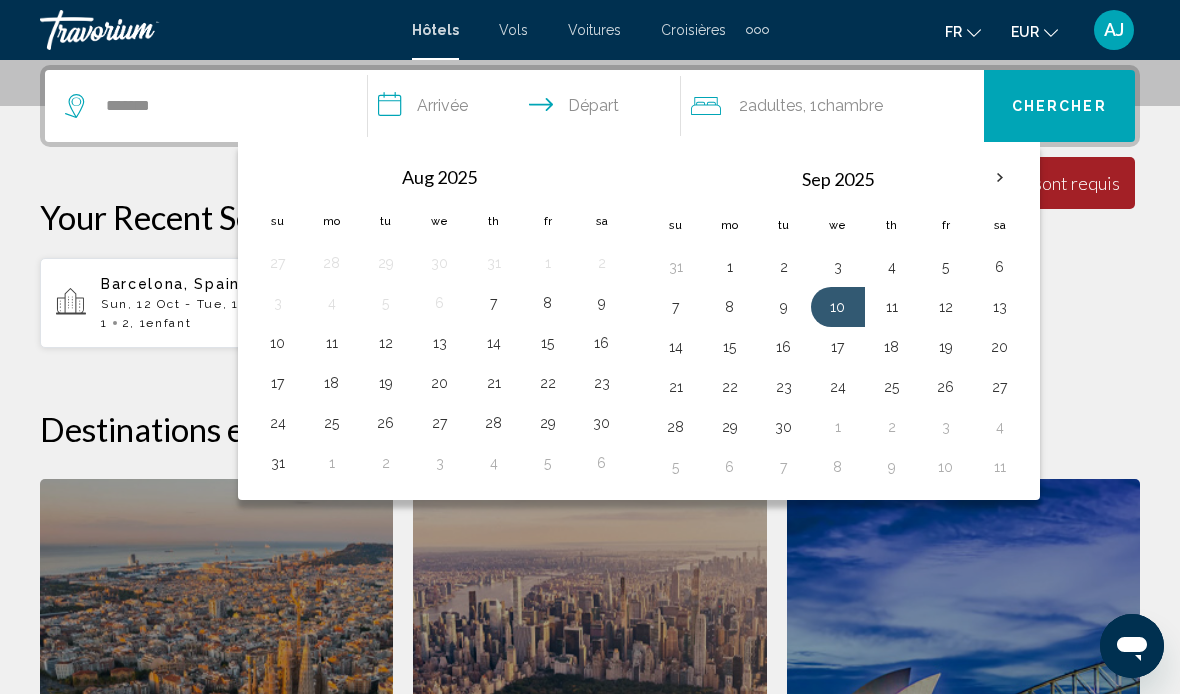 click on "**********" at bounding box center [528, 109] 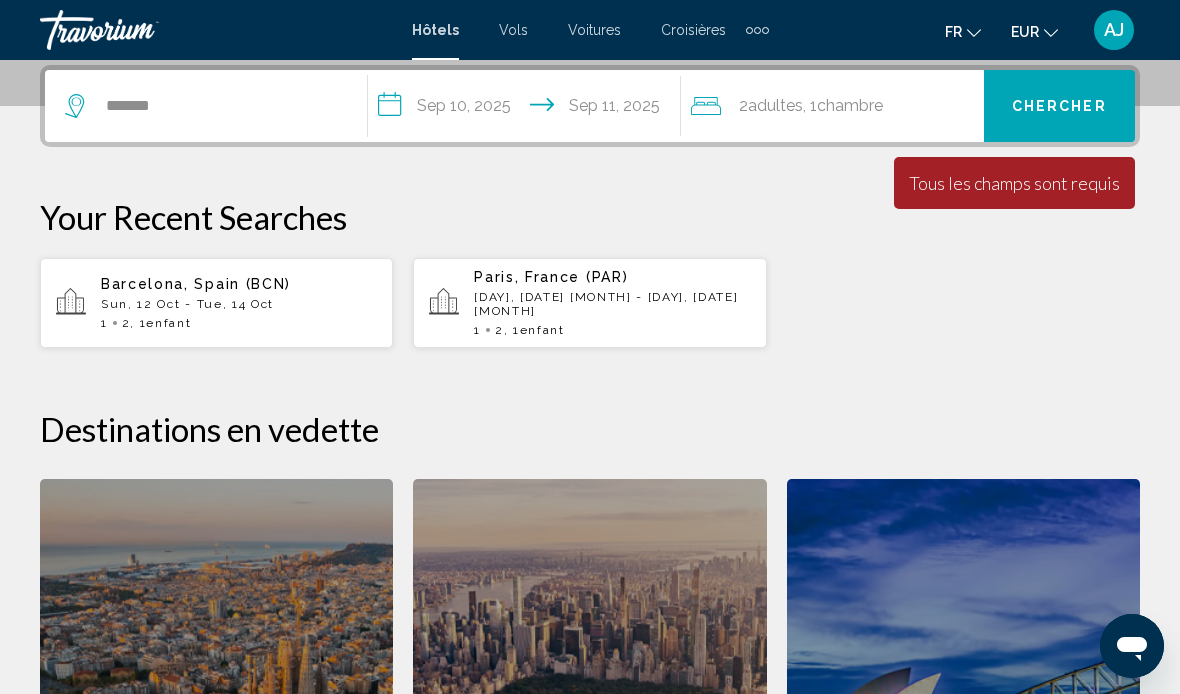 click on "Chercher" at bounding box center (1059, 107) 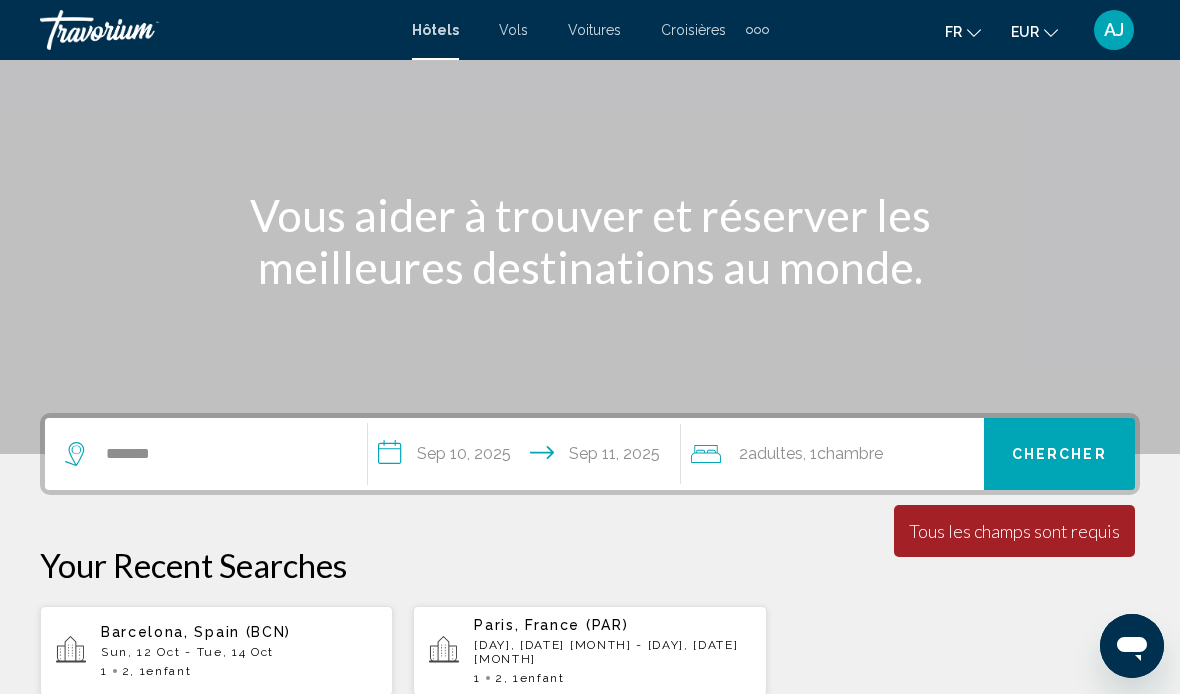 scroll, scrollTop: 119, scrollLeft: 0, axis: vertical 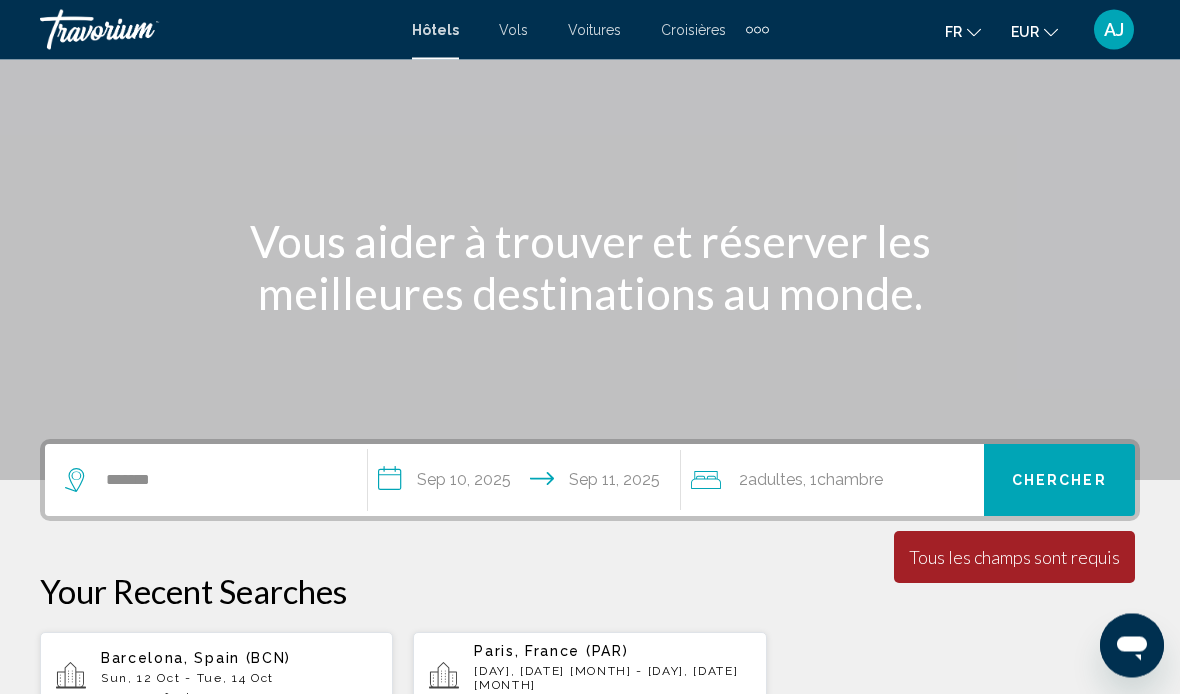click on "La durée minimum du séjour est de 1 jours Tous les champs sont requis Children ages are required" at bounding box center (1014, 558) 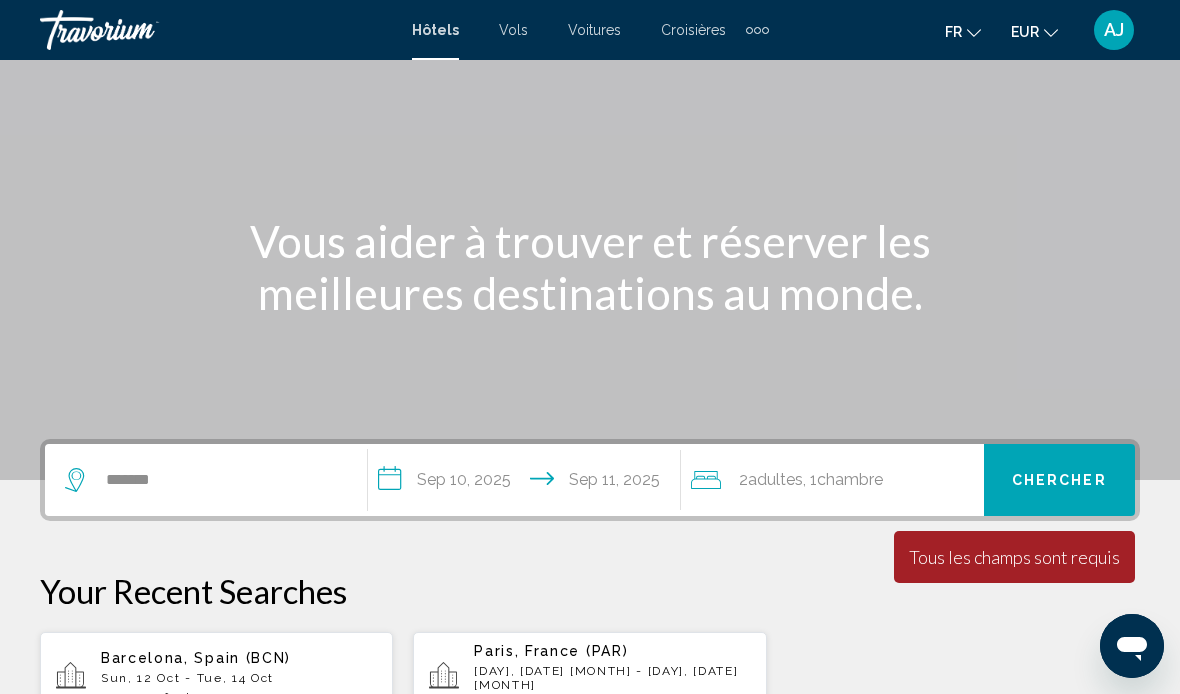 click on "Chercher" at bounding box center (1059, 481) 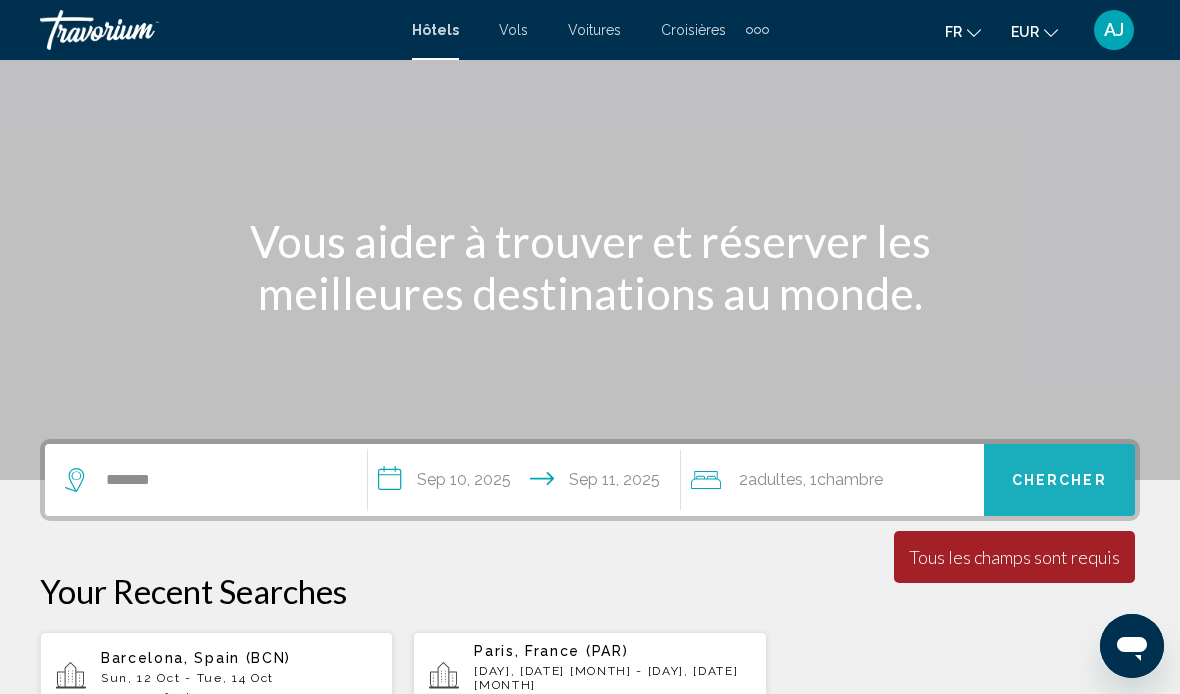click on "Chercher" at bounding box center [1059, 481] 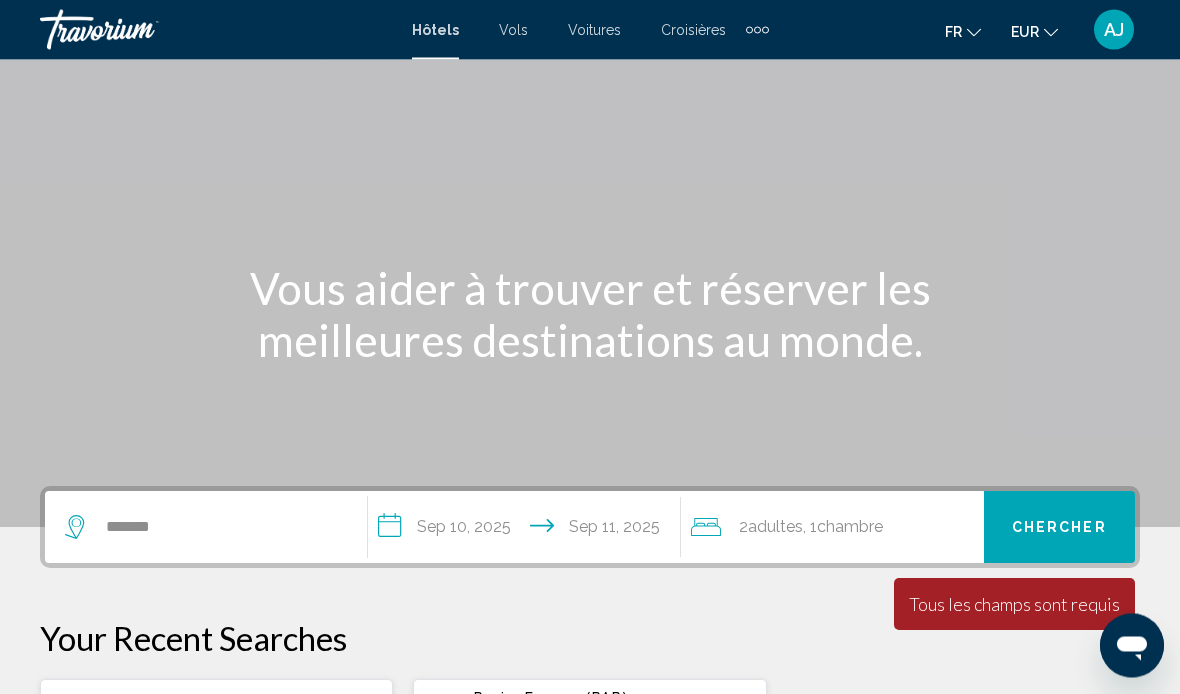 scroll, scrollTop: 0, scrollLeft: 0, axis: both 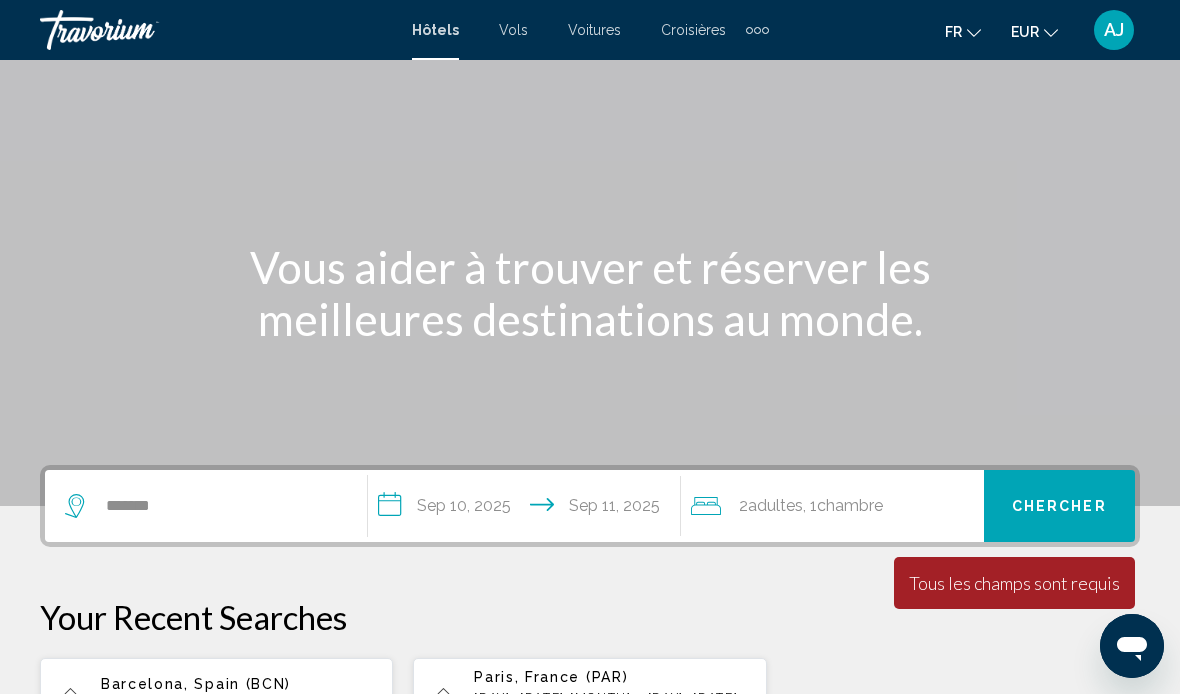 click on "Chambre" 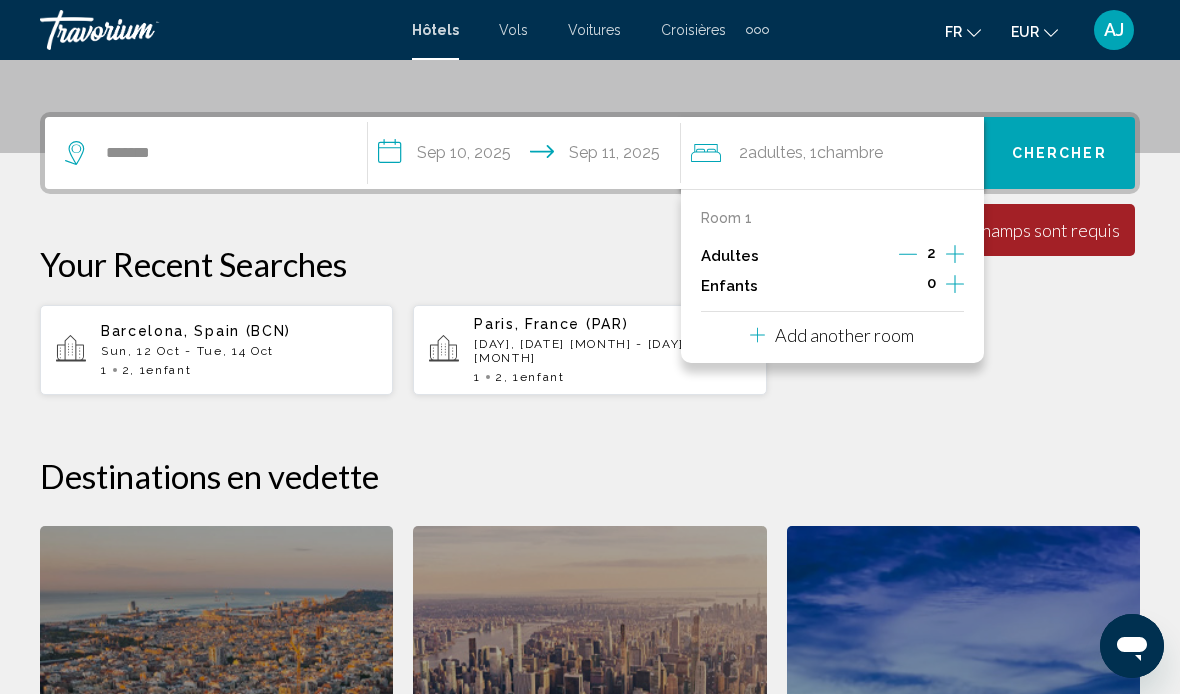 scroll, scrollTop: 494, scrollLeft: 0, axis: vertical 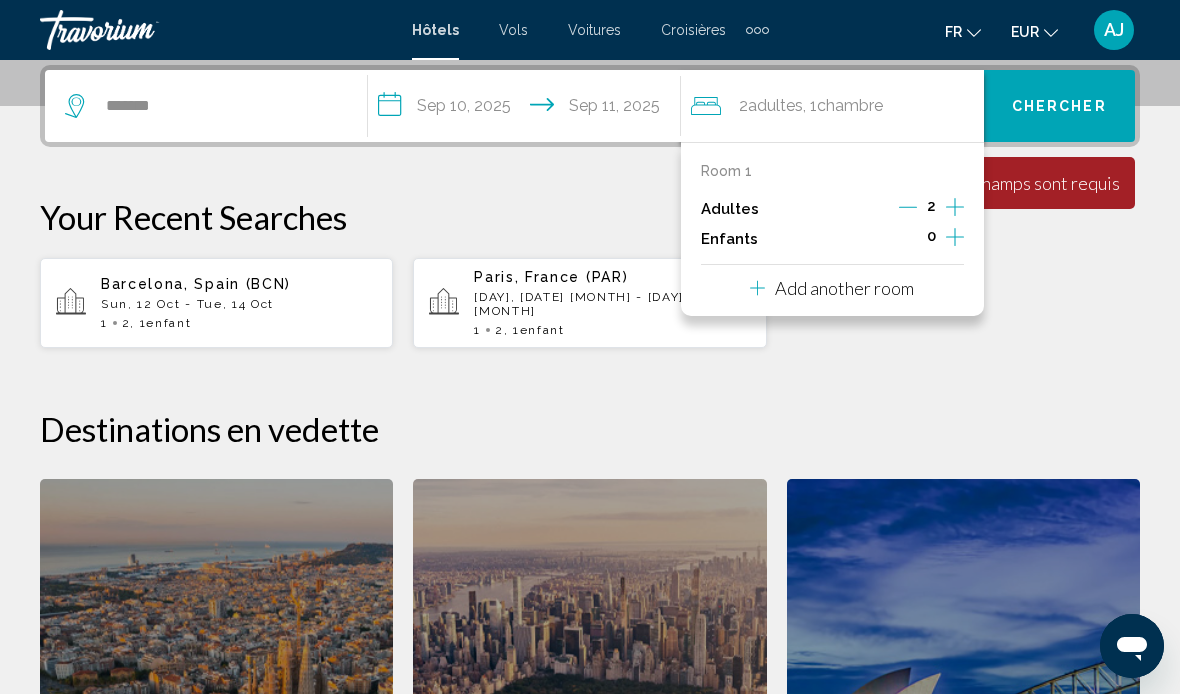 click on "**********" at bounding box center [590, 514] 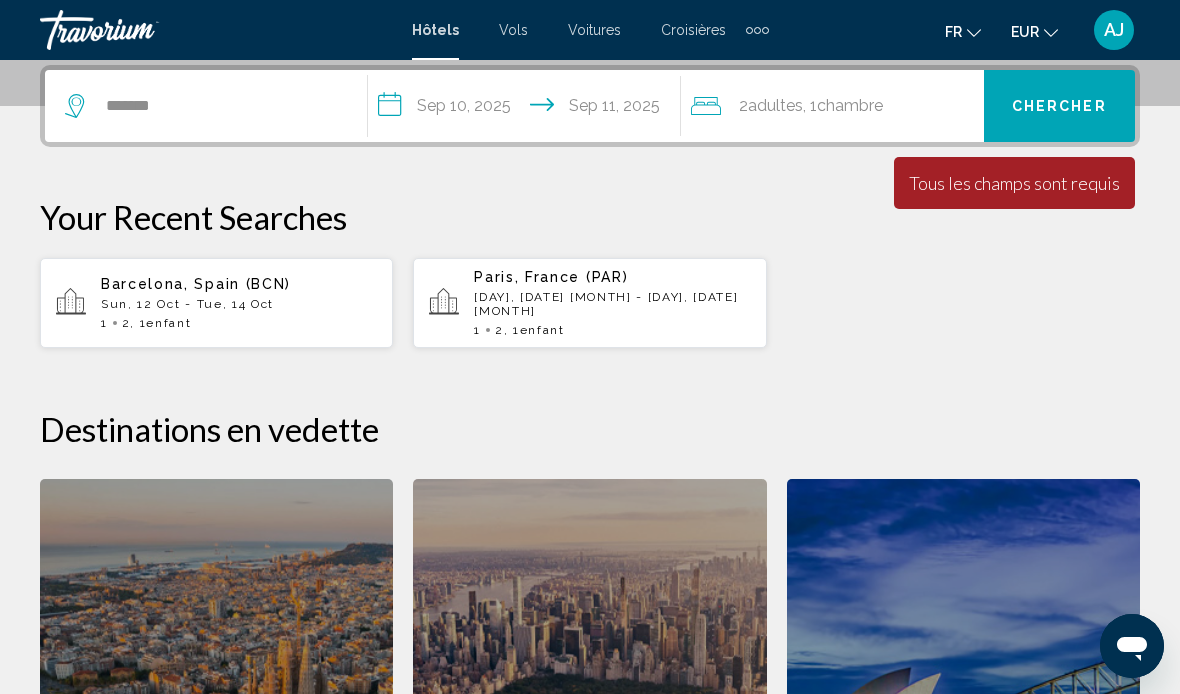 click on "**********" at bounding box center [528, 109] 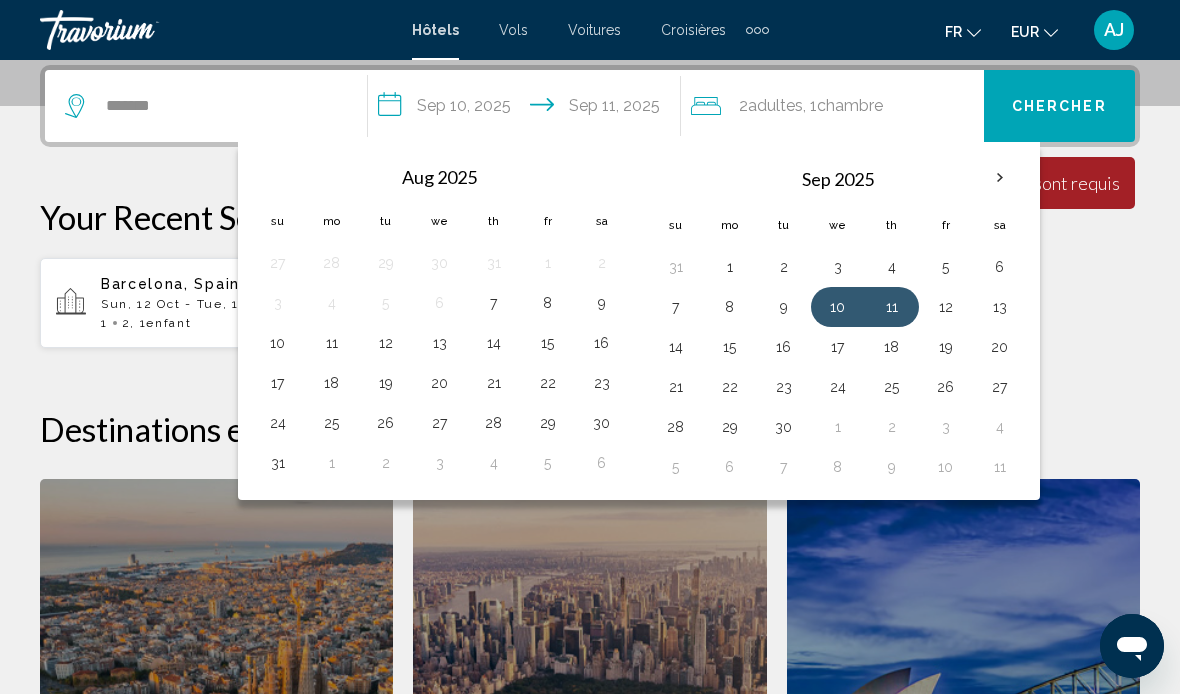 click on "**********" at bounding box center (590, 514) 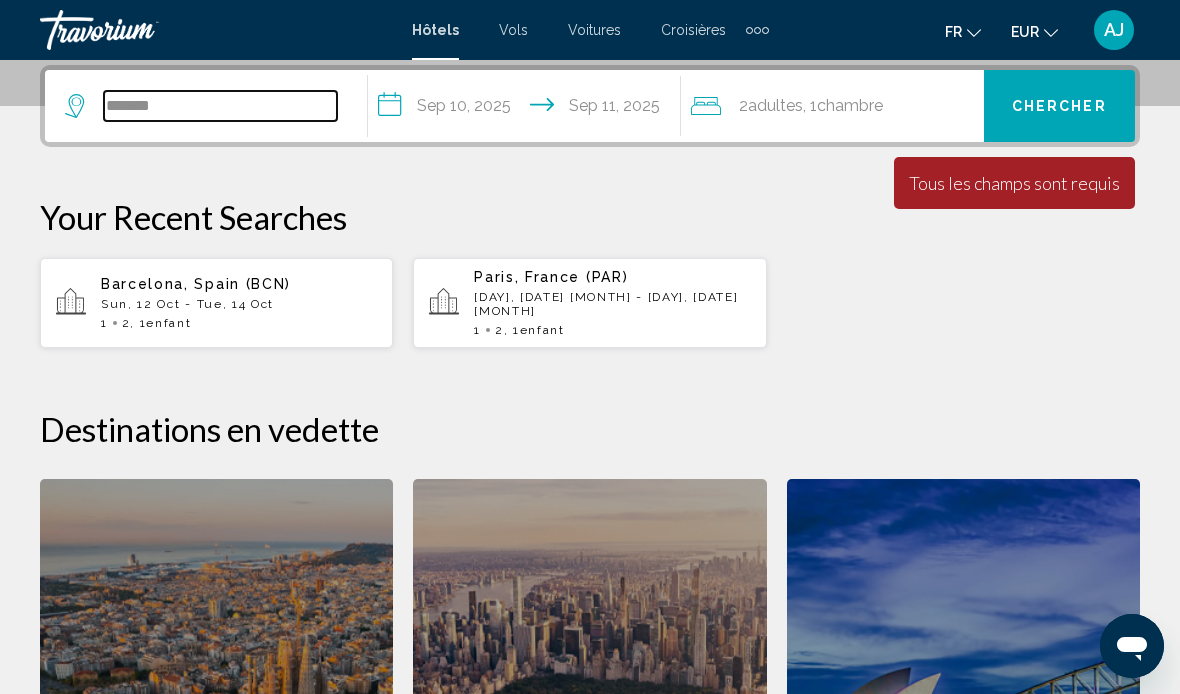 click on "******" at bounding box center [220, 106] 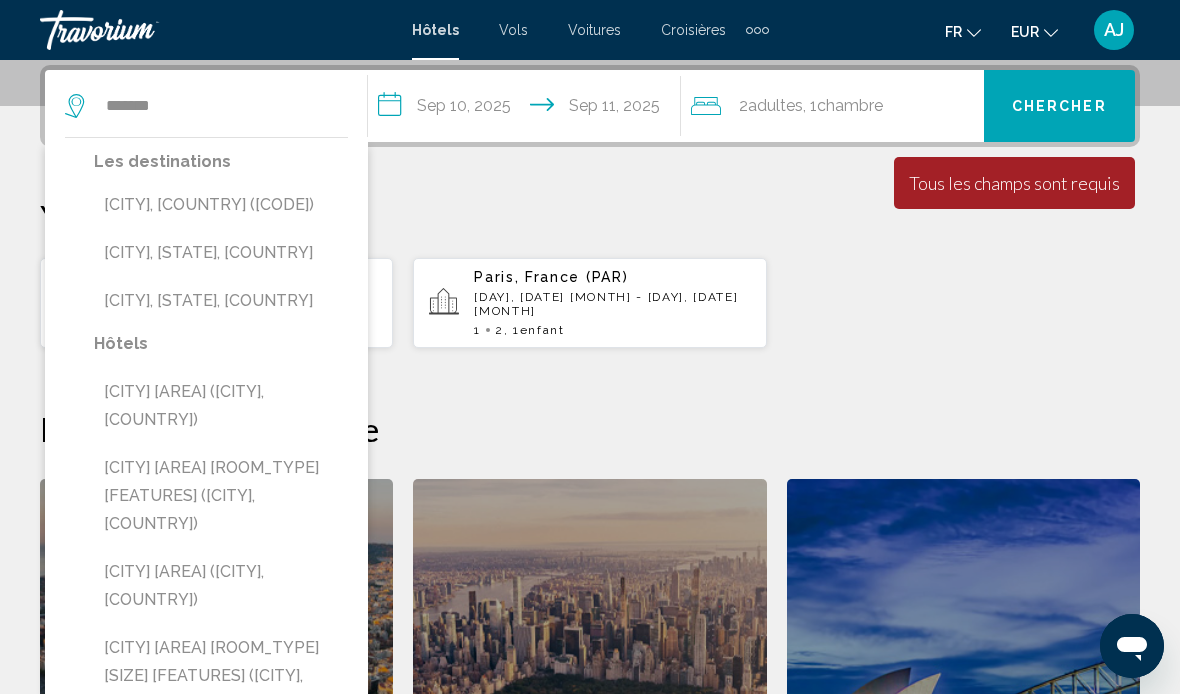 click on "[CITY], [COUNTRY] ([CODE])" at bounding box center [221, 205] 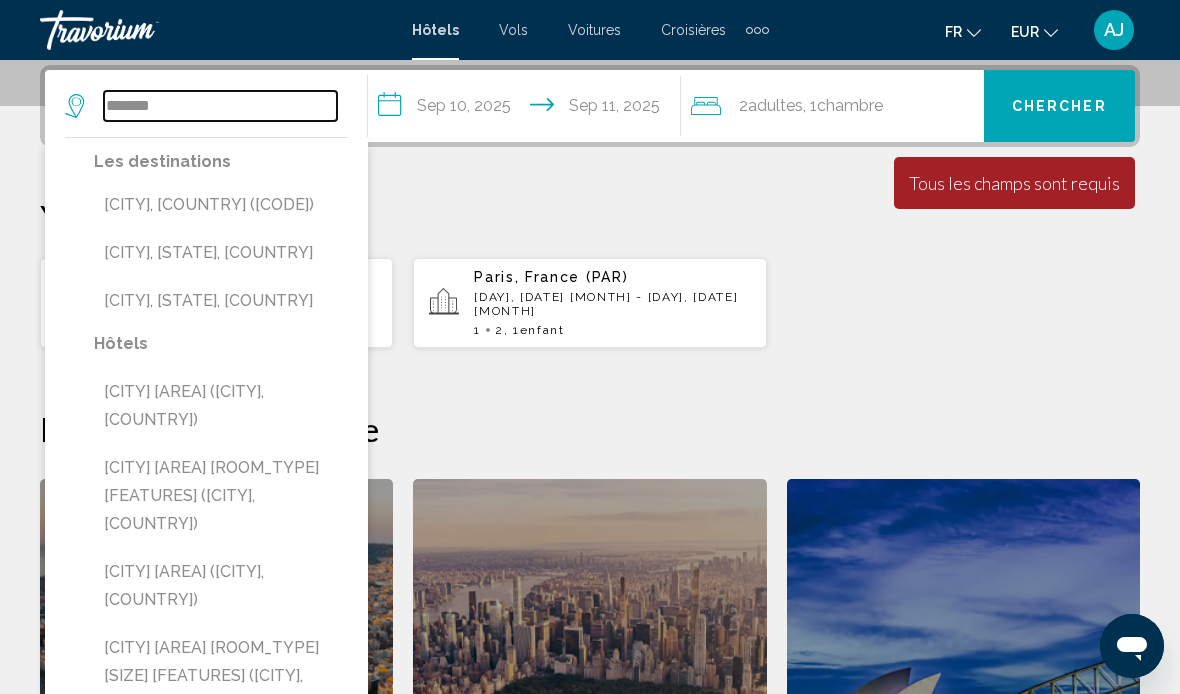 type on "**********" 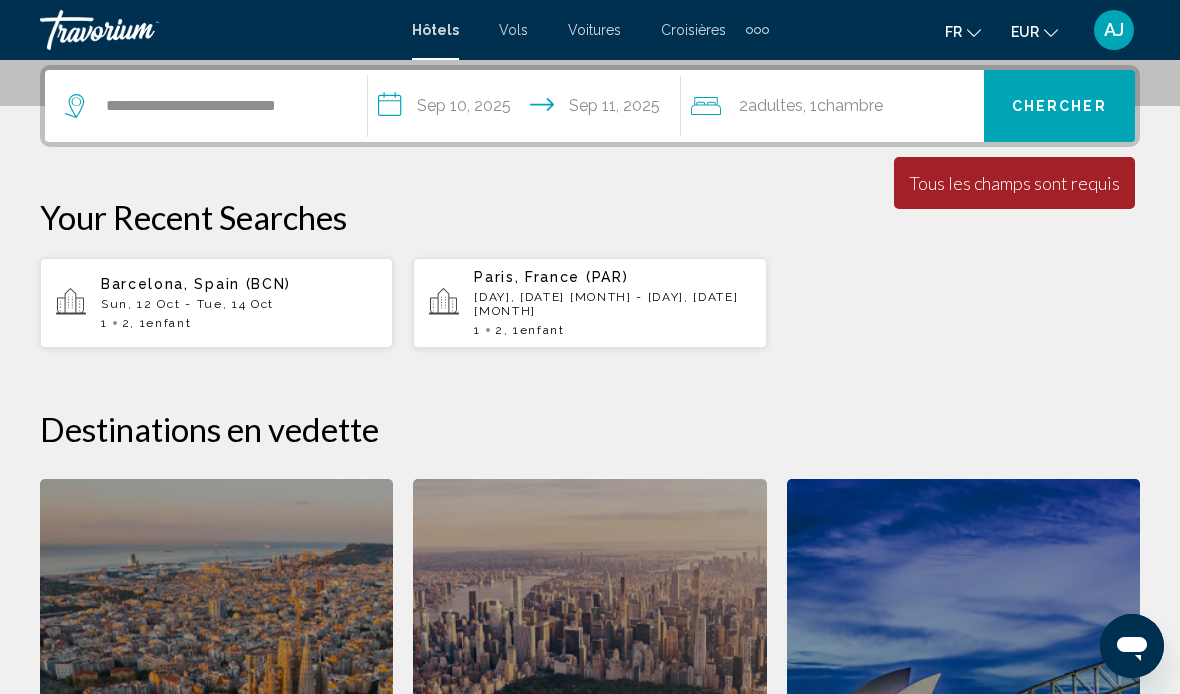 click on "Chercher" at bounding box center (1059, 106) 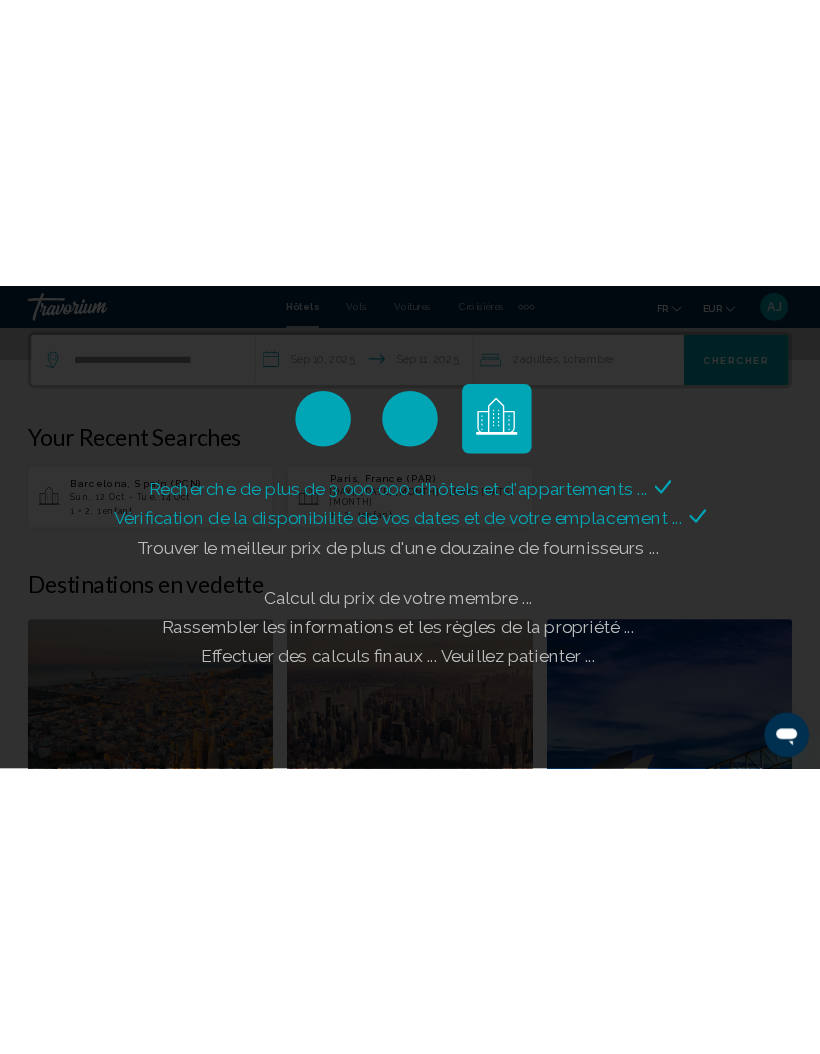 scroll, scrollTop: 314, scrollLeft: 0, axis: vertical 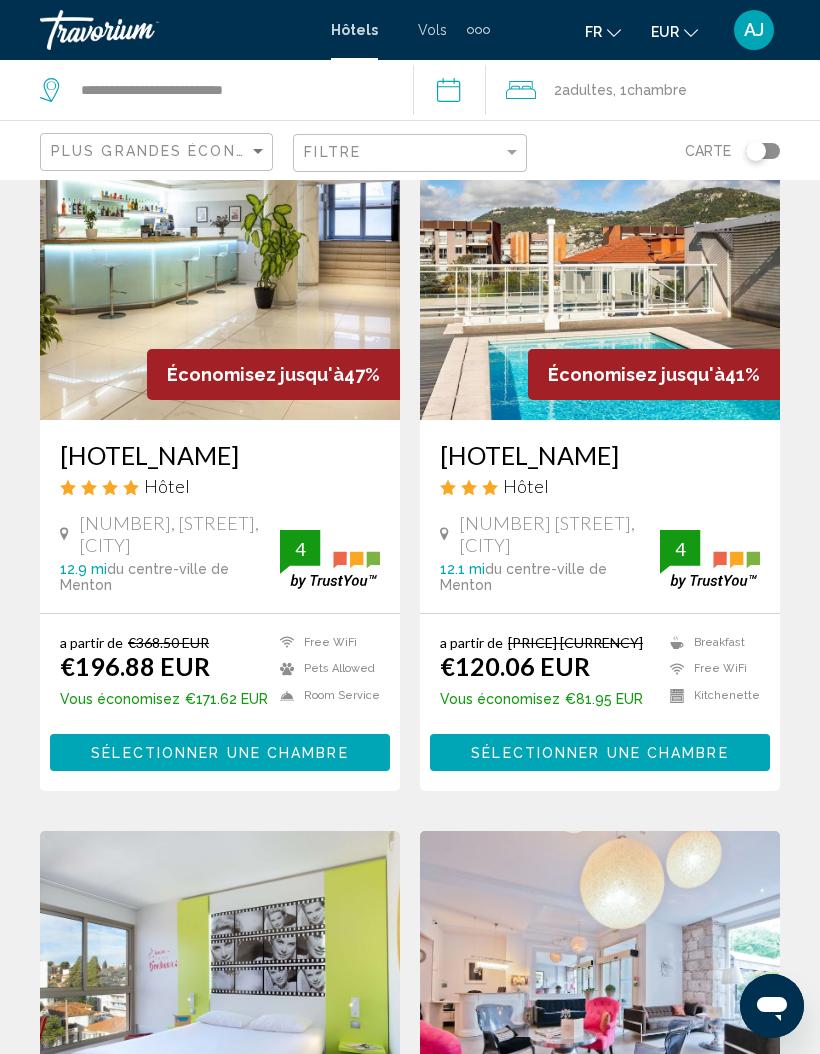 click on "Sélectionner une chambre" at bounding box center (599, 753) 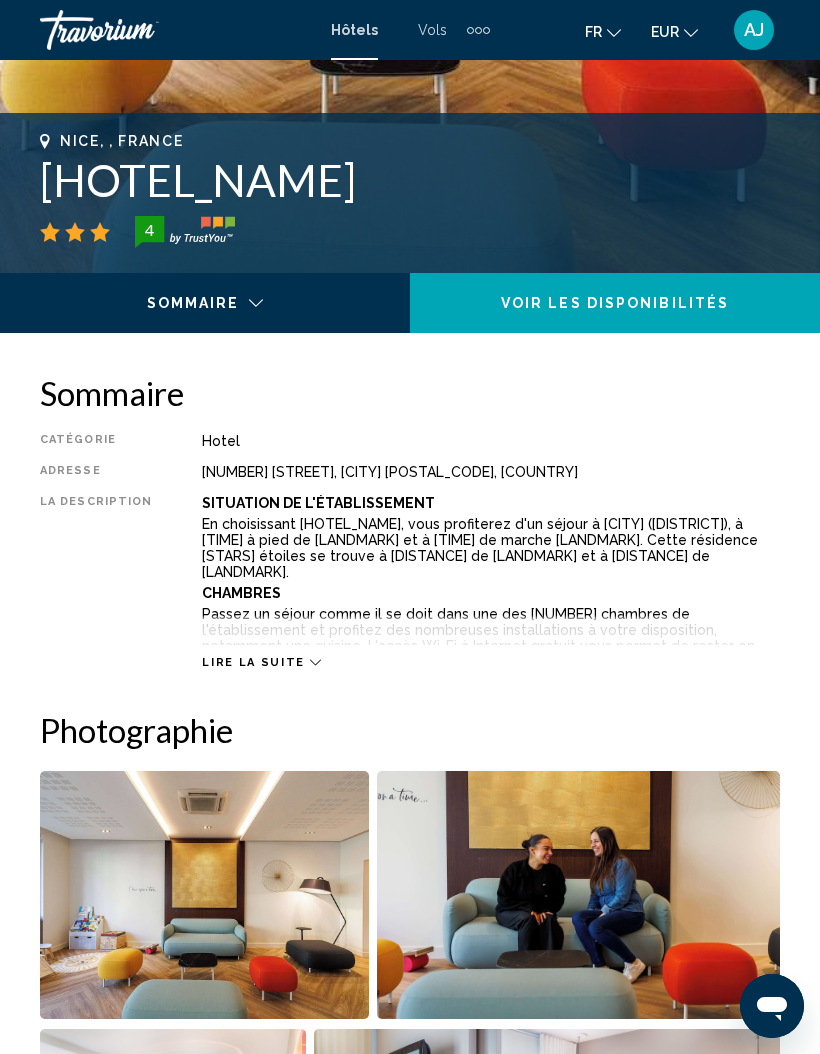 scroll, scrollTop: 746, scrollLeft: 0, axis: vertical 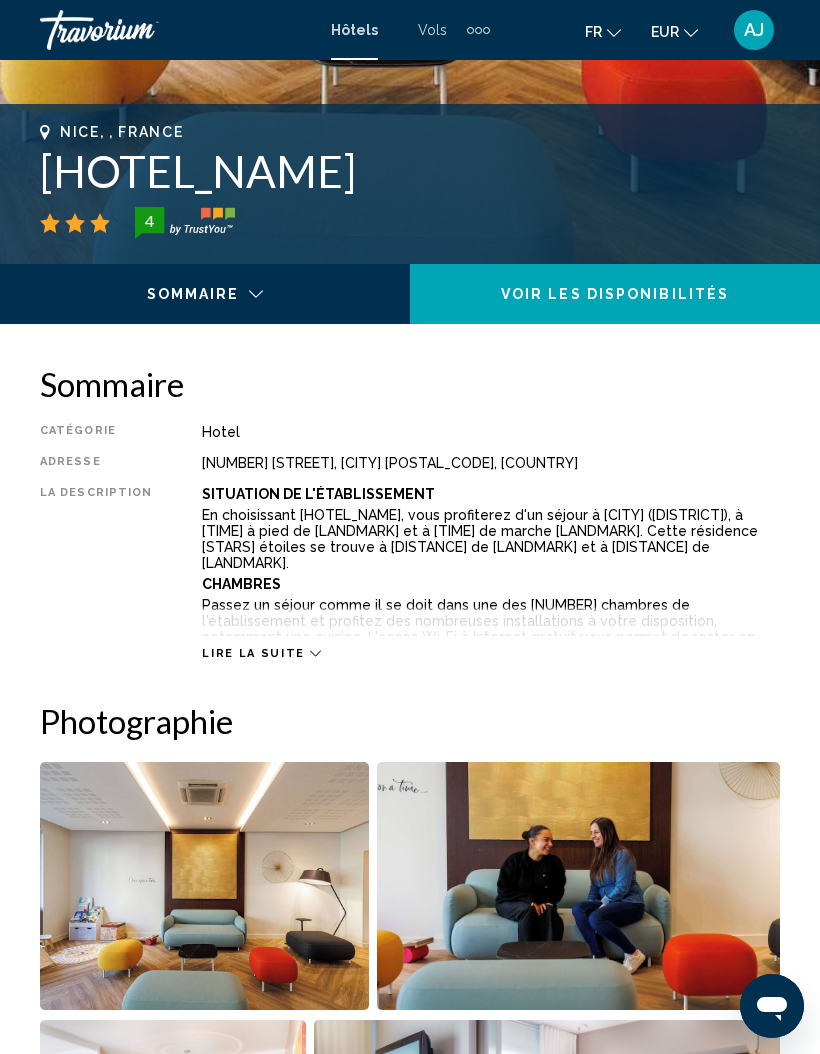 click on "Lire la suite" at bounding box center [253, 653] 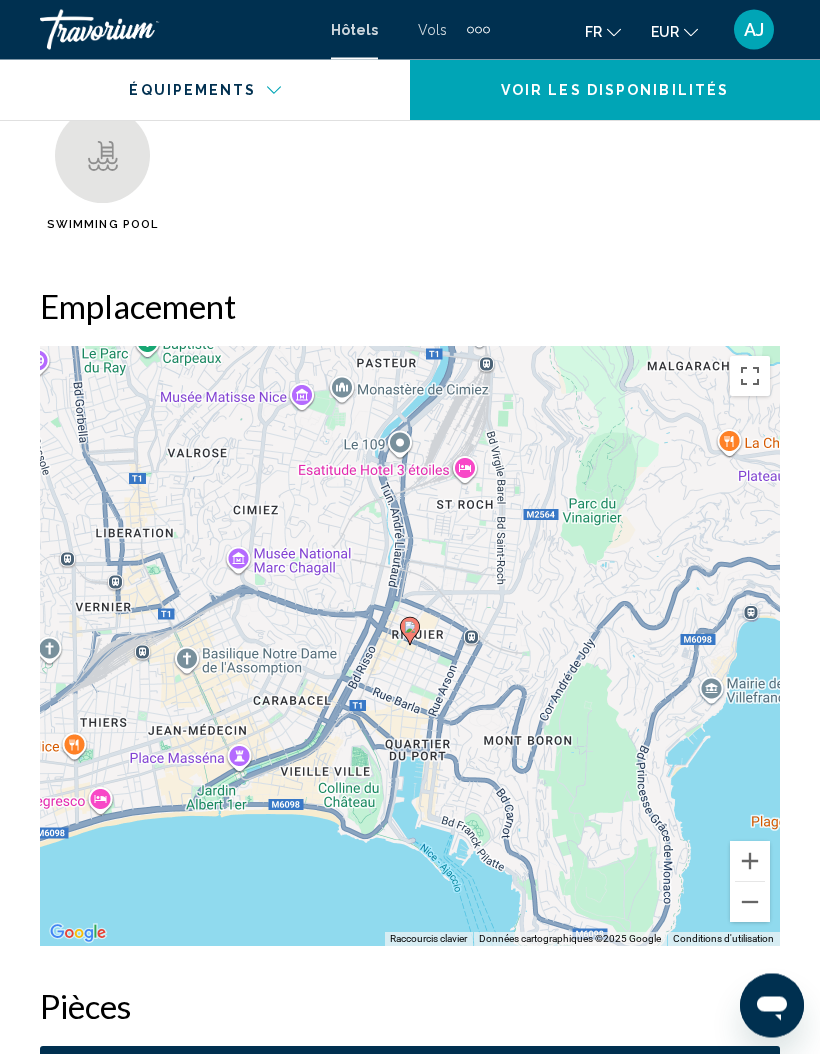scroll, scrollTop: 2725, scrollLeft: 0, axis: vertical 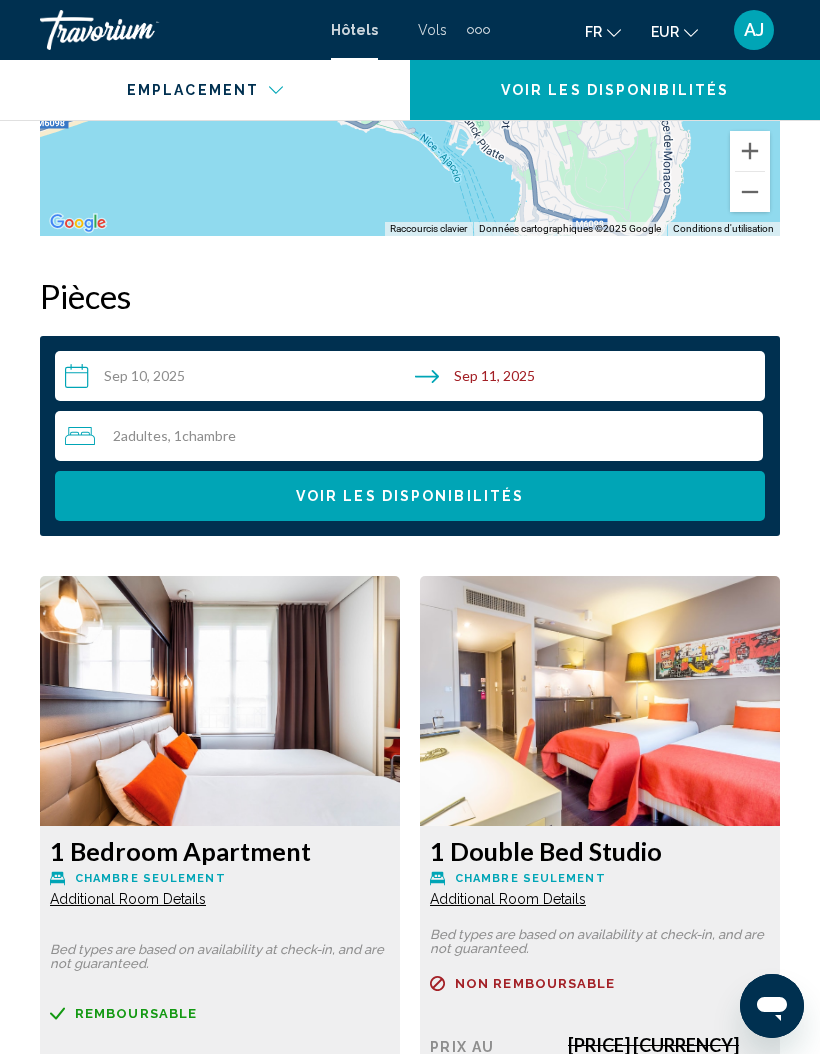 click on "Voir les disponibilités" at bounding box center [410, 497] 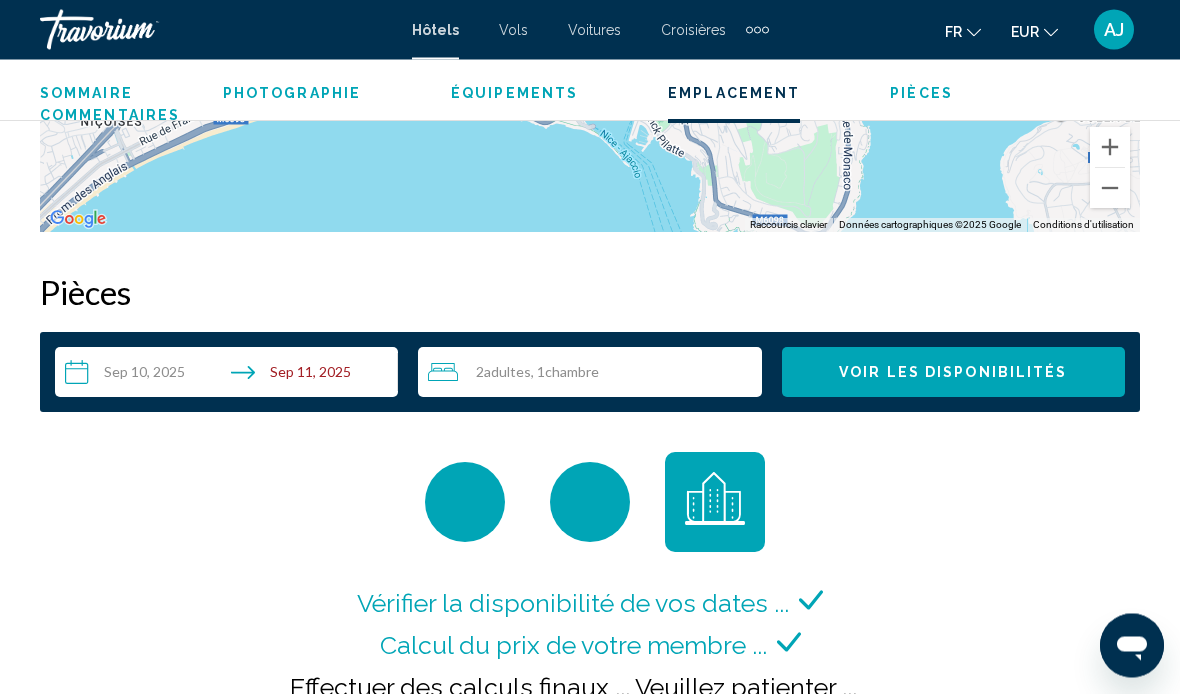scroll, scrollTop: 2886, scrollLeft: 0, axis: vertical 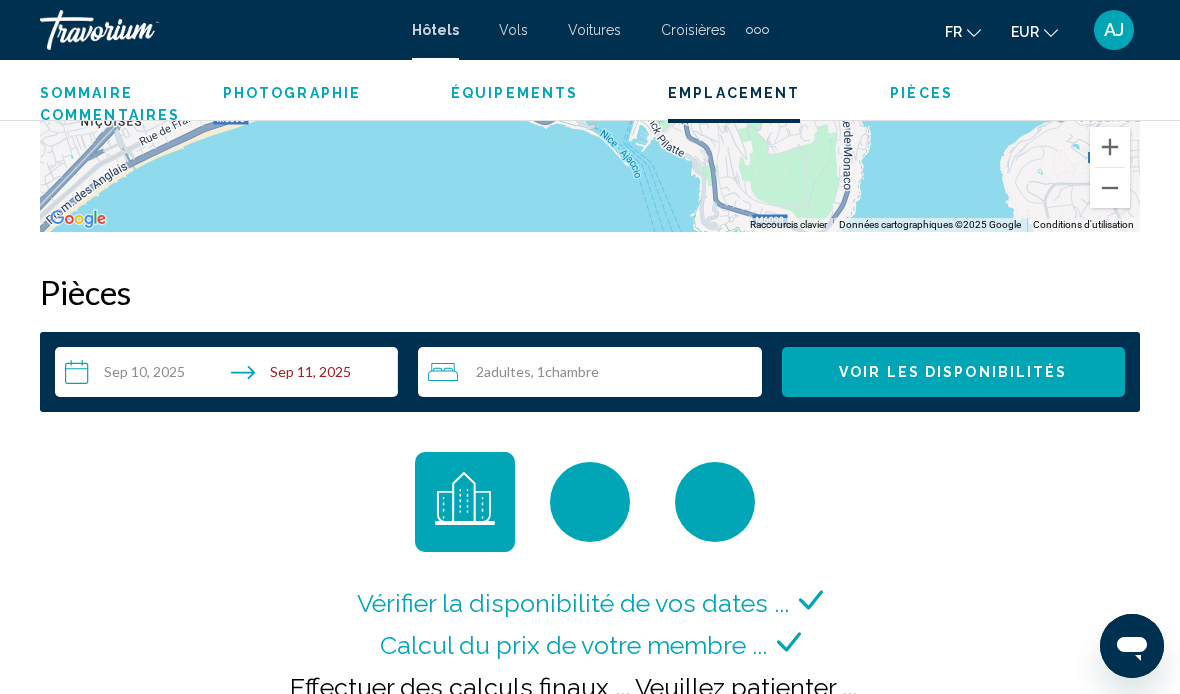 click on "**********" at bounding box center [230, 375] 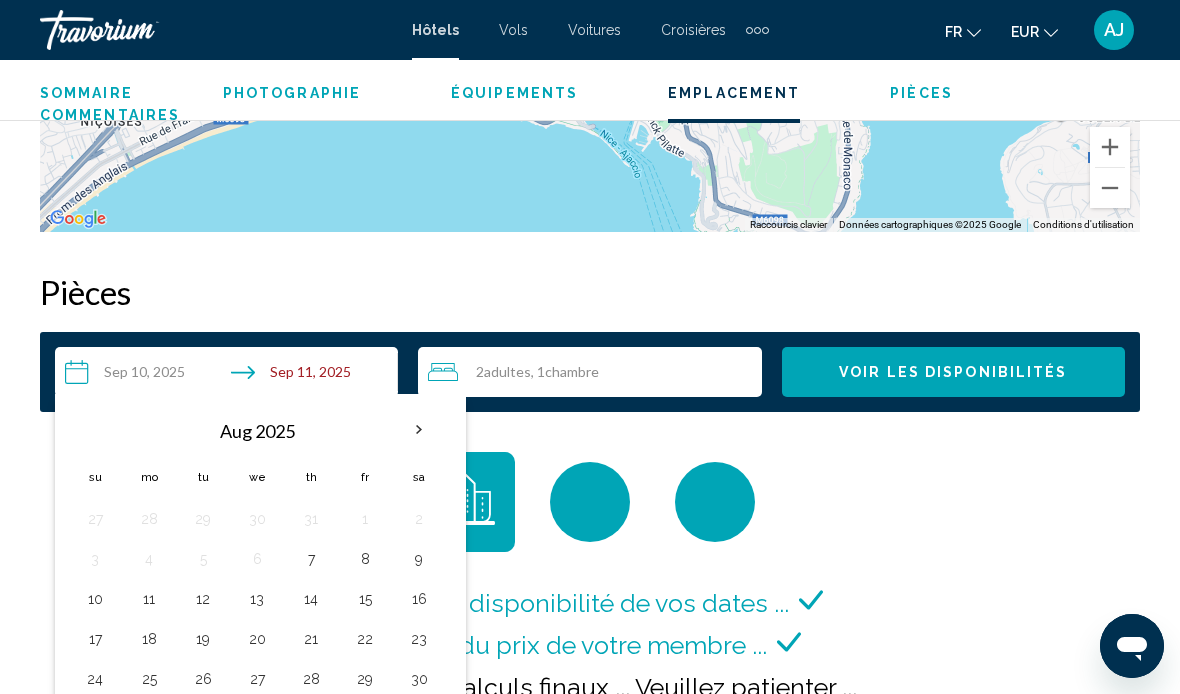 click at bounding box center (419, 430) 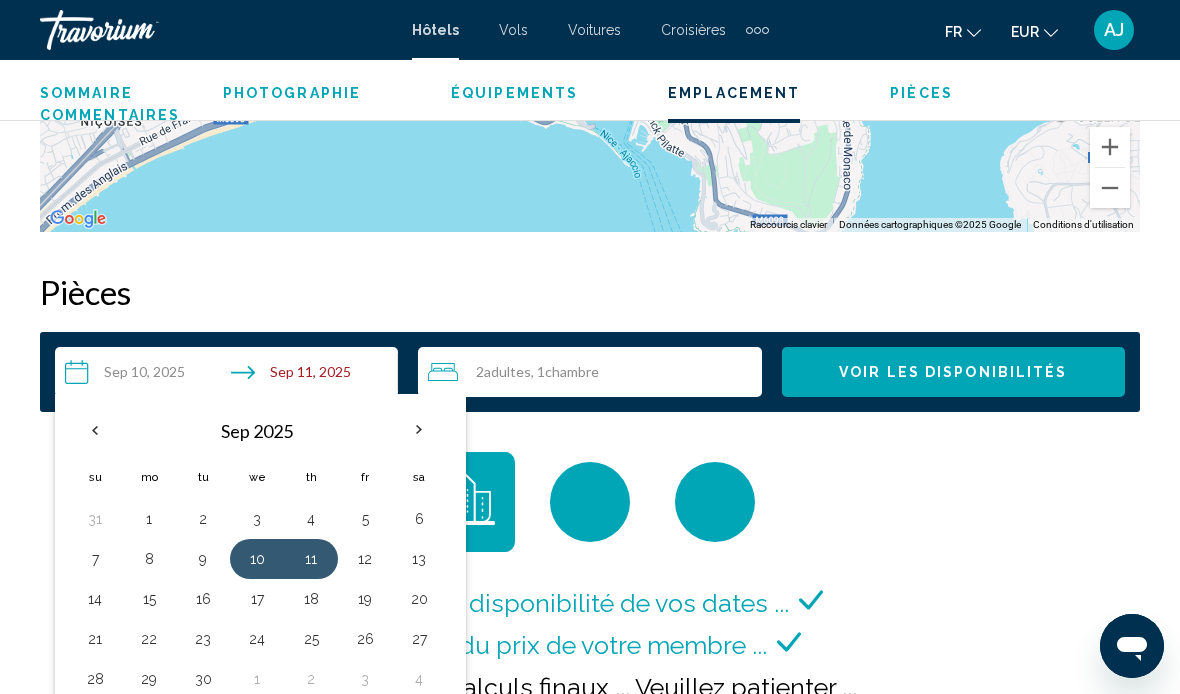click on "10" at bounding box center [257, 559] 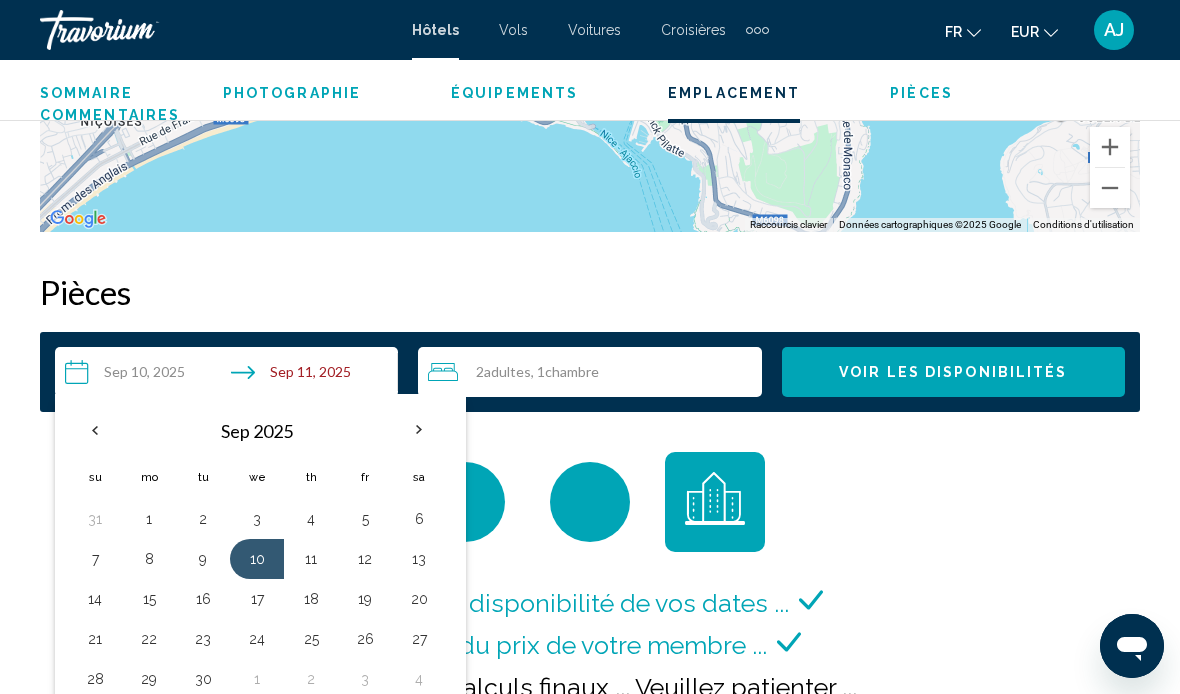 click on "11" at bounding box center (311, 559) 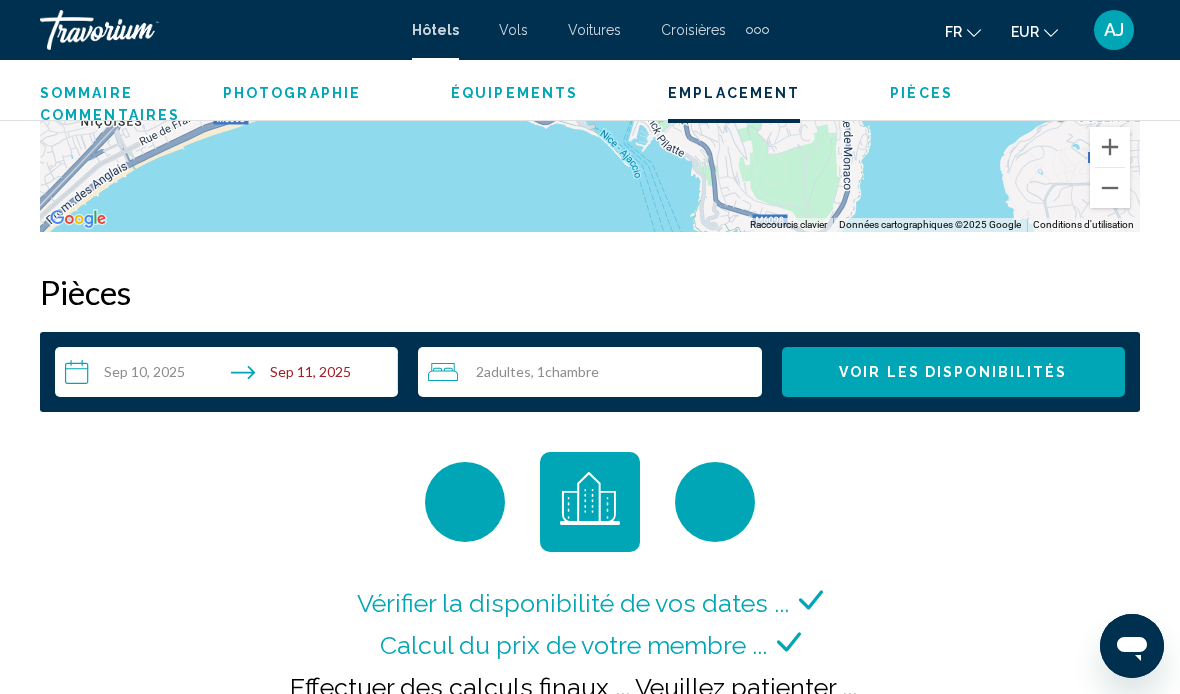 click on "**********" at bounding box center (230, 375) 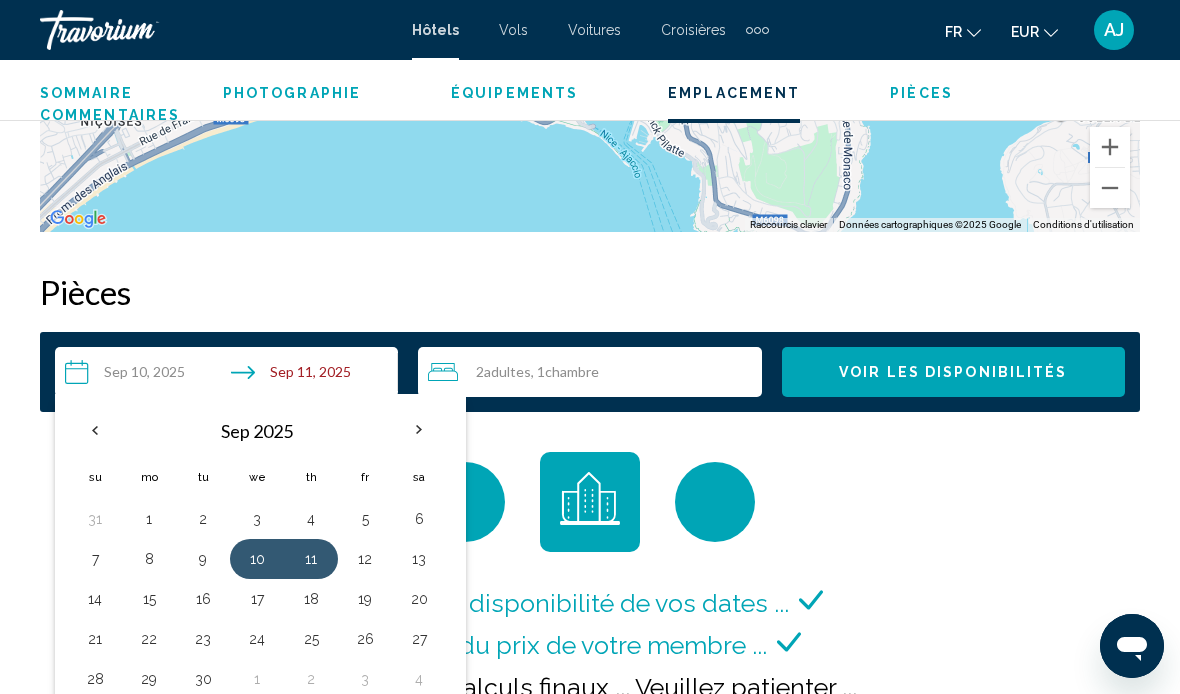 click on "Voir les disponibilités" at bounding box center (953, 373) 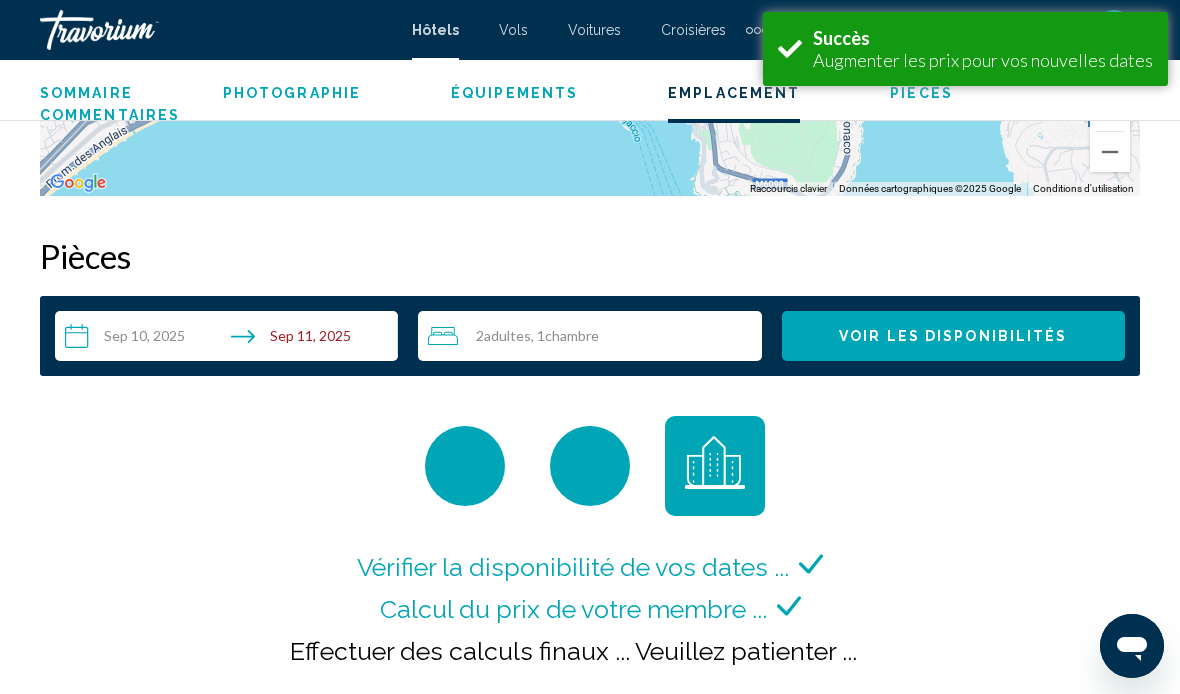scroll, scrollTop: 3037, scrollLeft: 0, axis: vertical 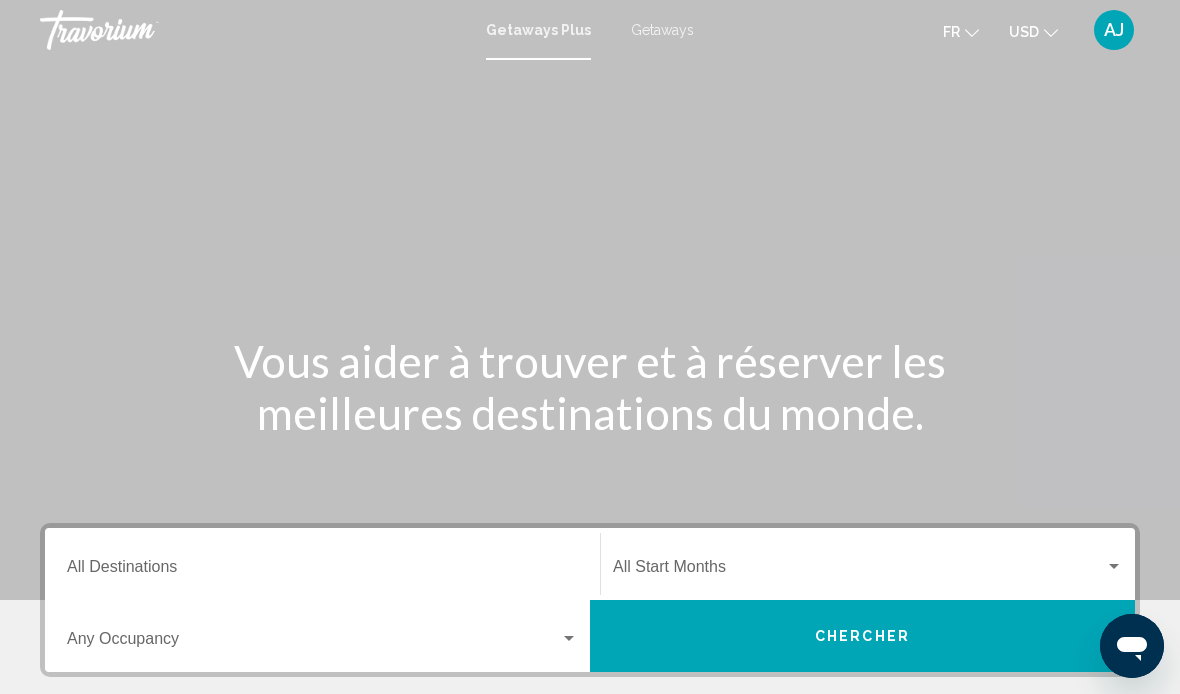 click 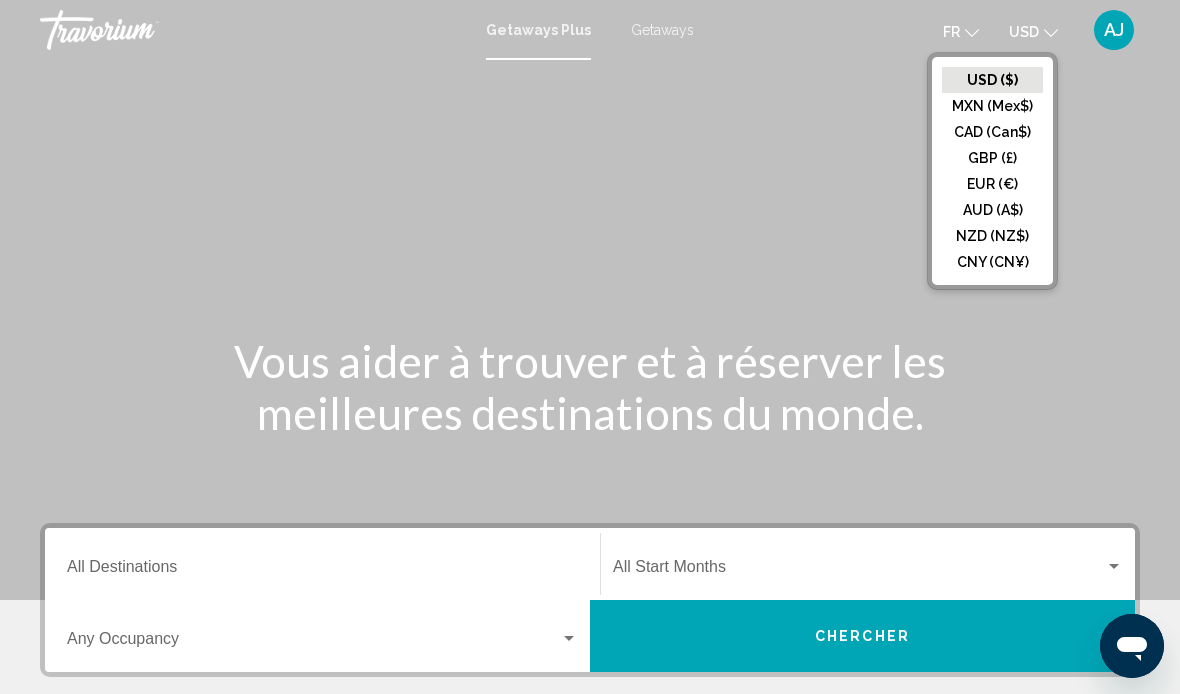 click on "EUR (€)" 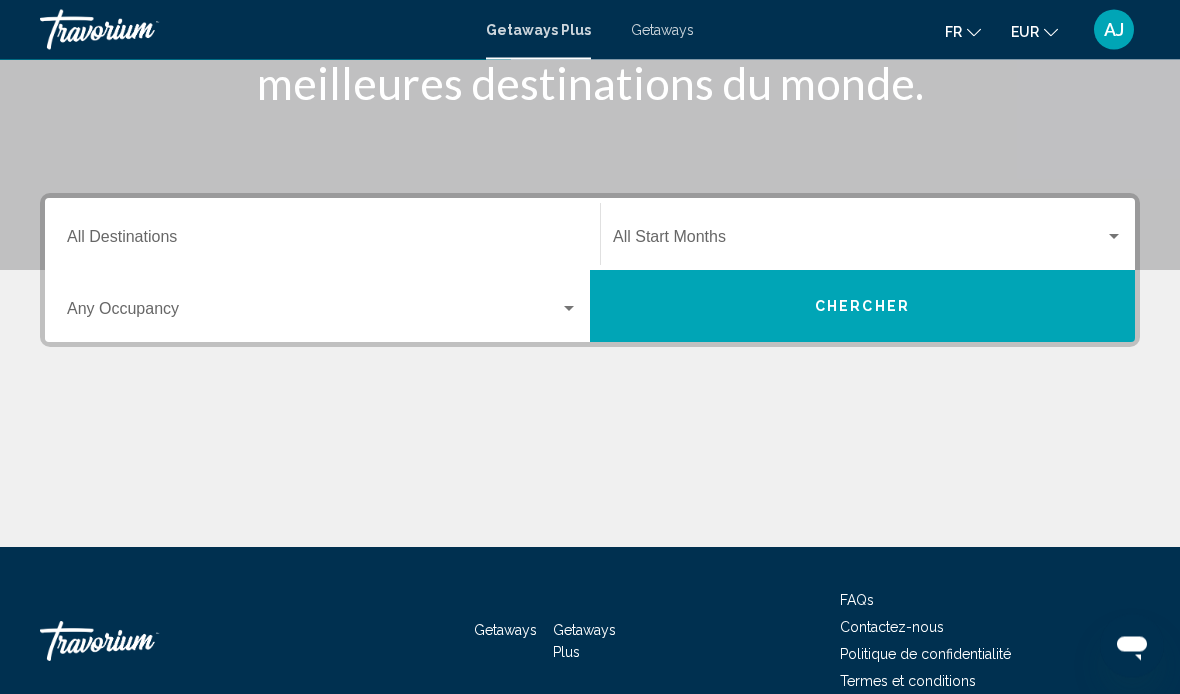 scroll, scrollTop: 0, scrollLeft: 0, axis: both 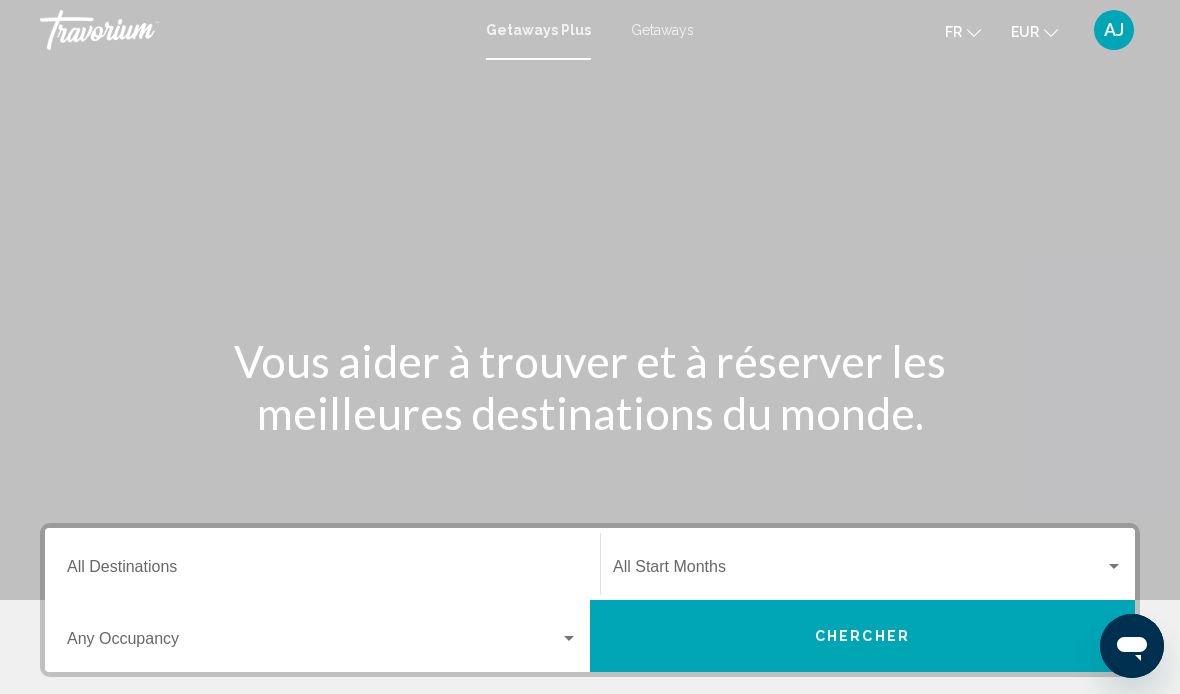 click on "Getaways" at bounding box center [662, 30] 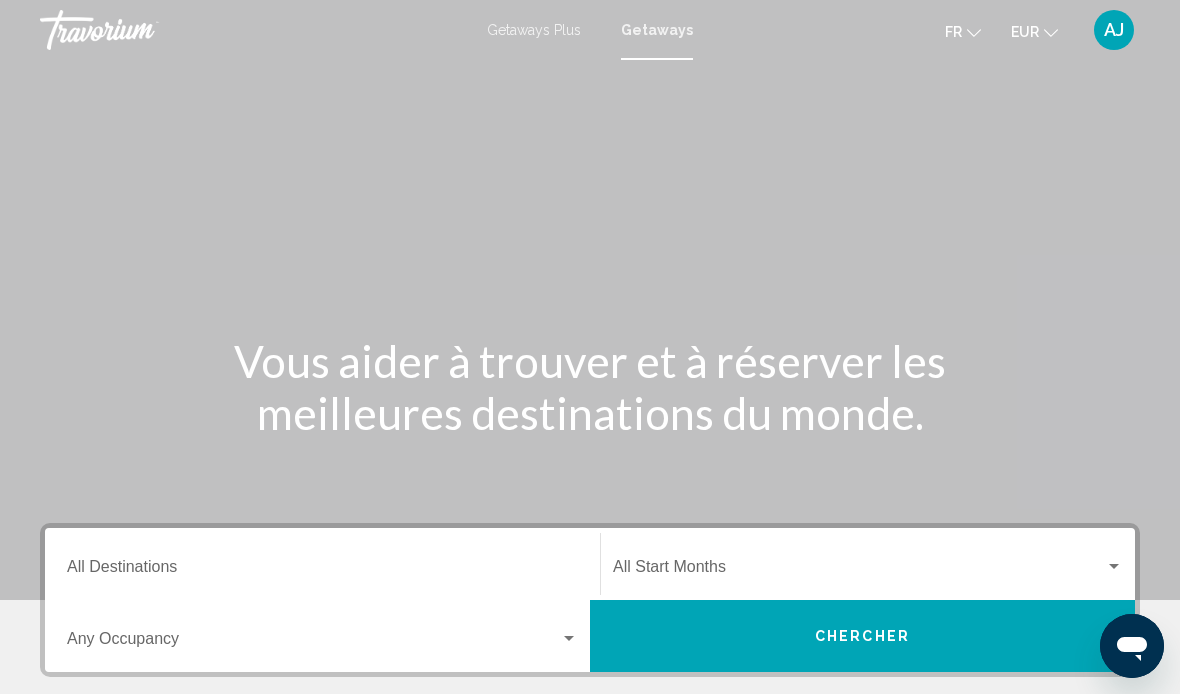 click on "Destination All Destinations" at bounding box center (322, 571) 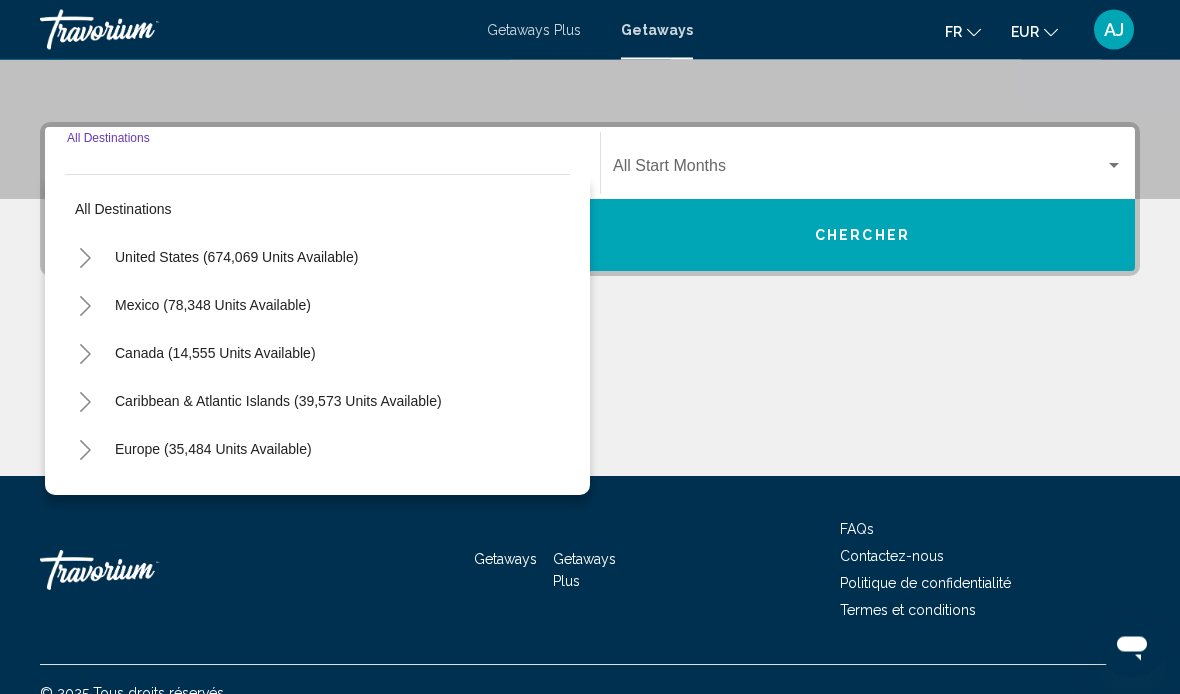 scroll, scrollTop: 428, scrollLeft: 0, axis: vertical 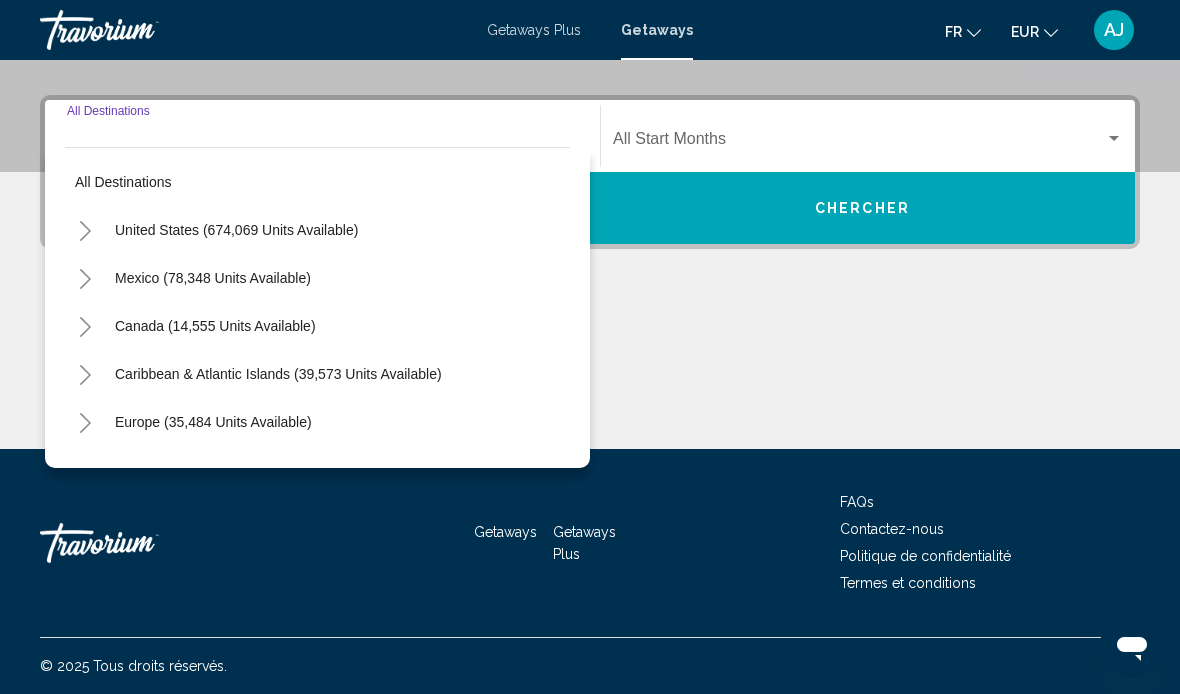 click on "Europe (35,484 units available)" at bounding box center (214, 470) 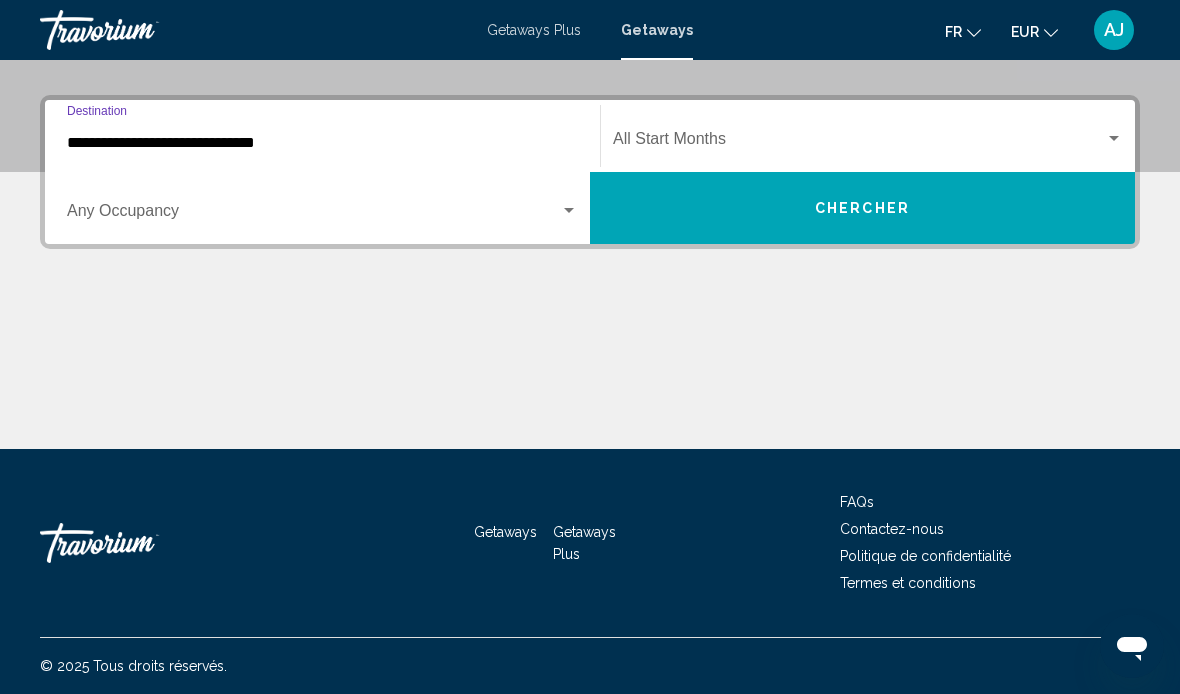 click on "**********" at bounding box center [322, 143] 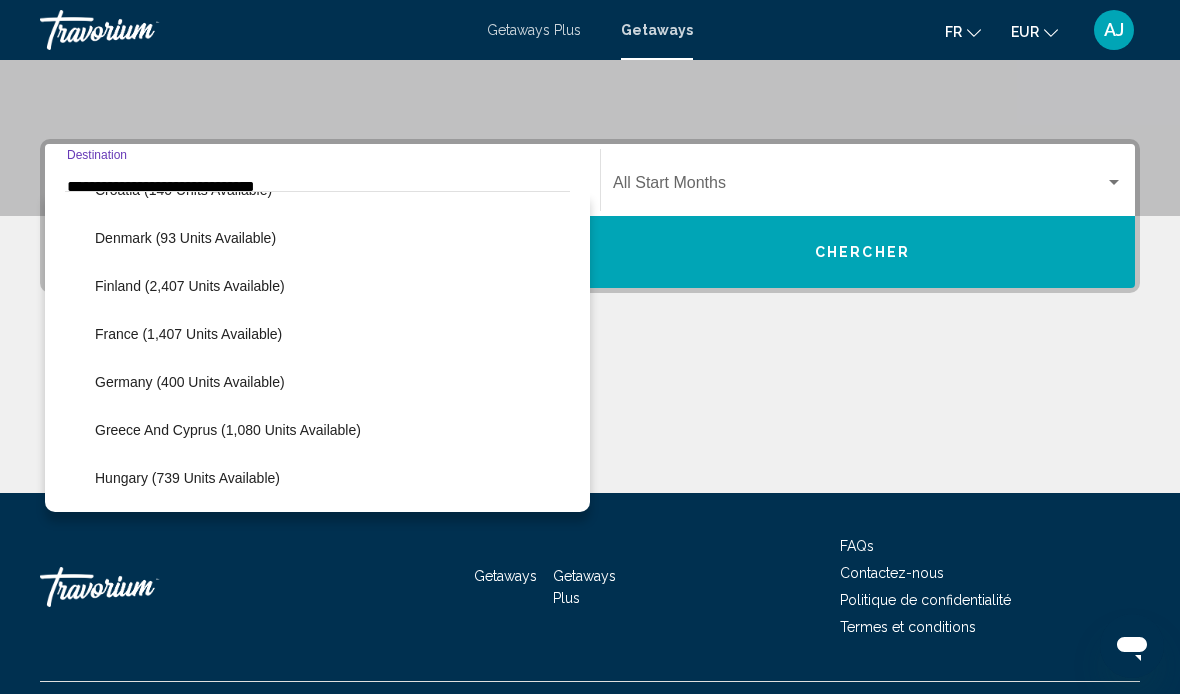 scroll, scrollTop: 453, scrollLeft: 0, axis: vertical 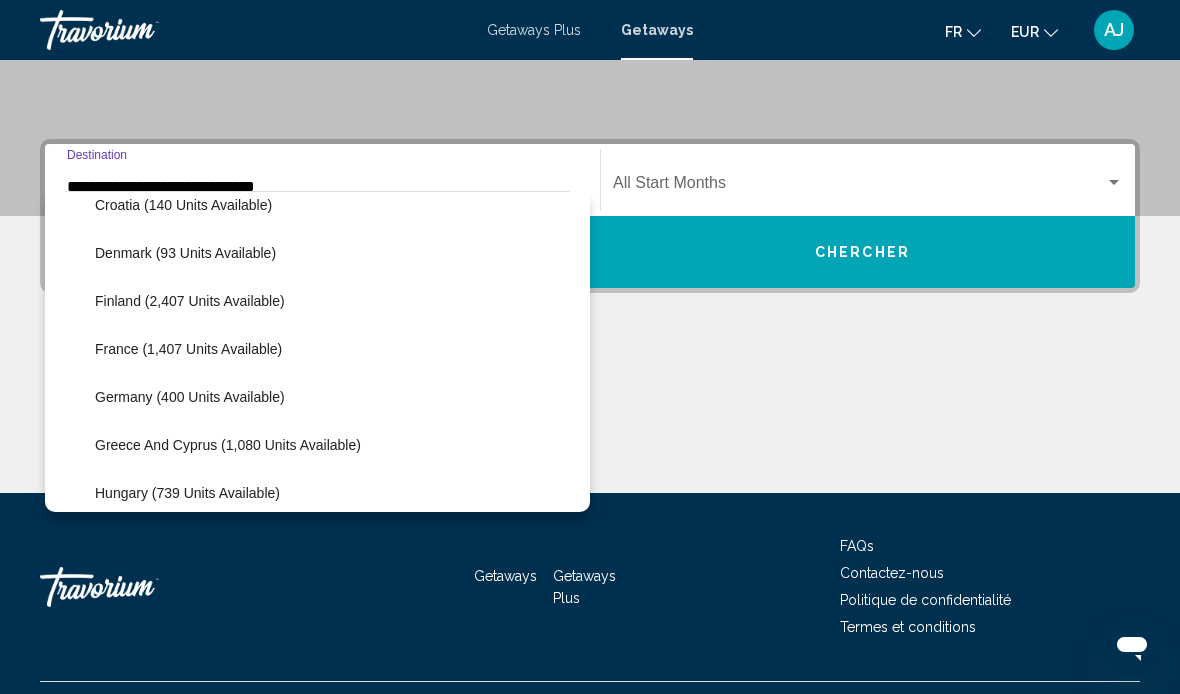 click on "France (1,407 units available)" 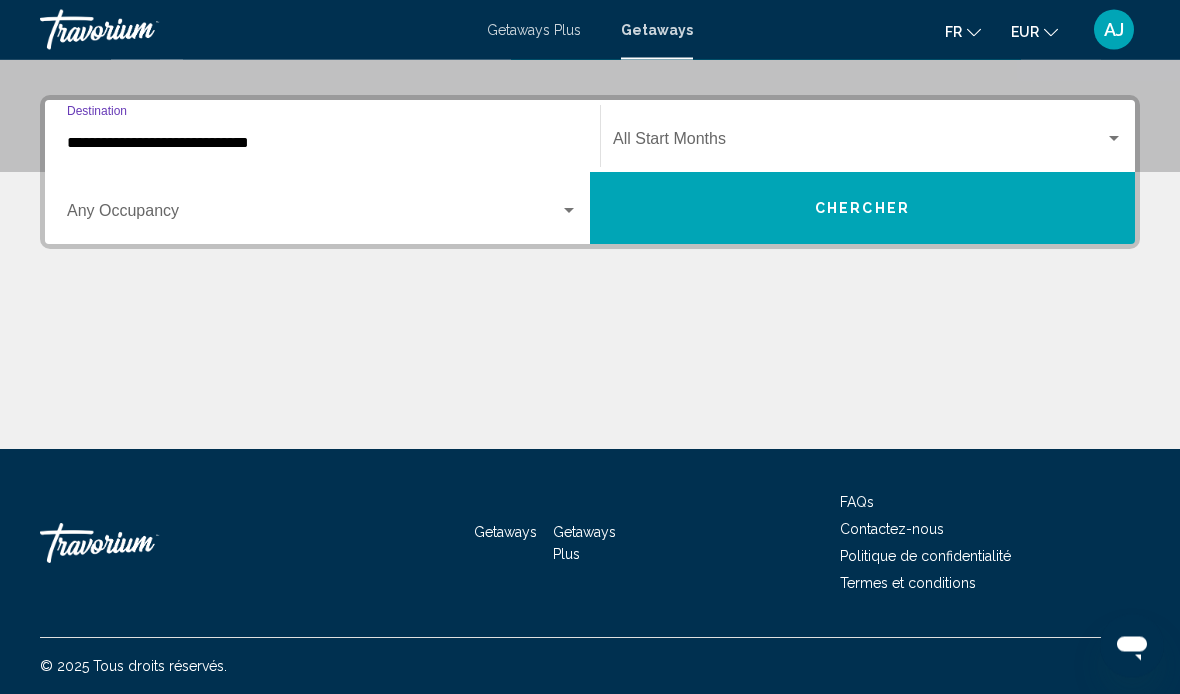 scroll, scrollTop: 428, scrollLeft: 0, axis: vertical 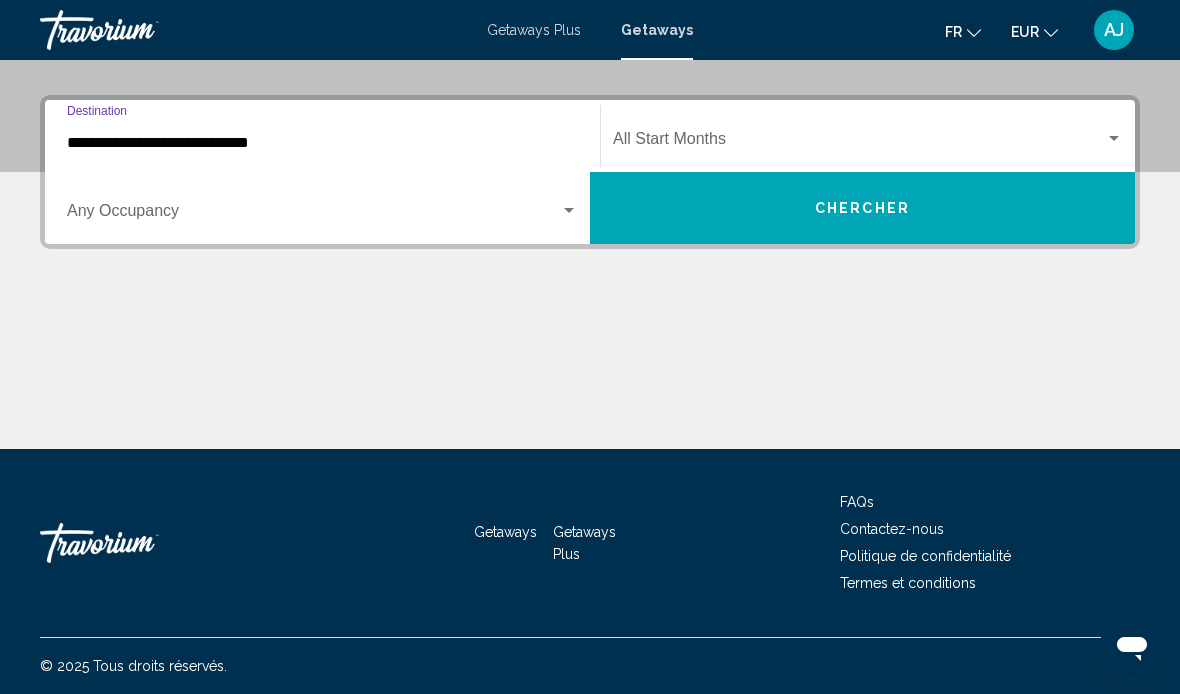 click at bounding box center [569, 211] 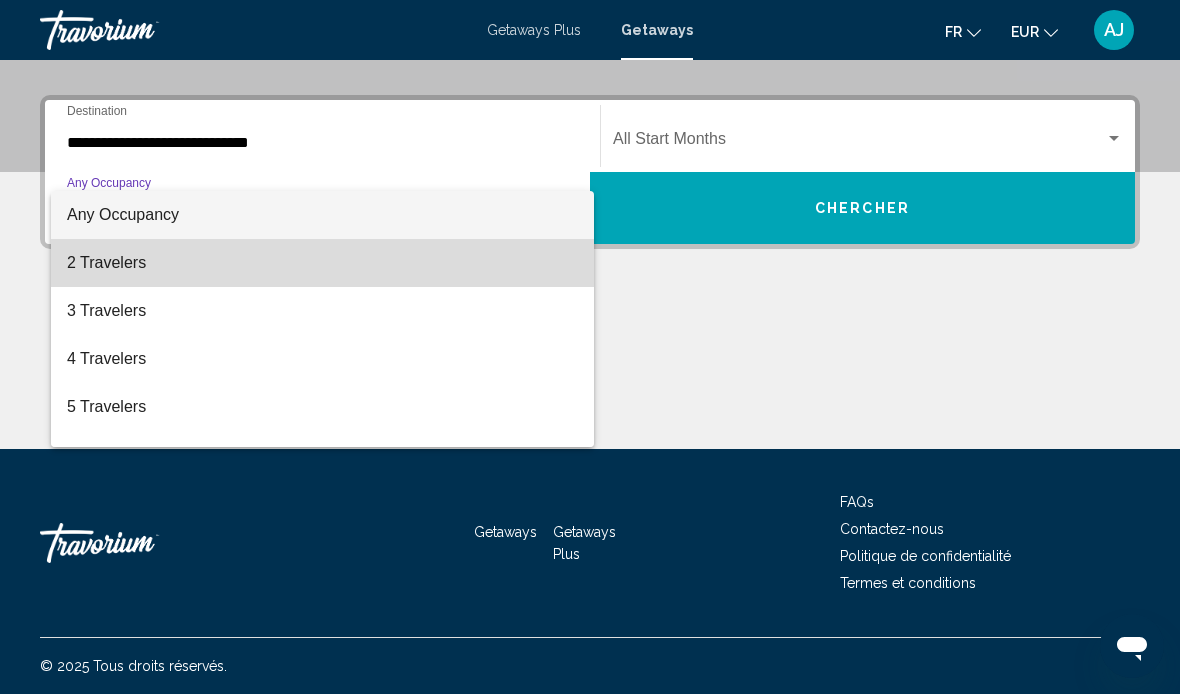 click on "2 Travelers" at bounding box center [322, 263] 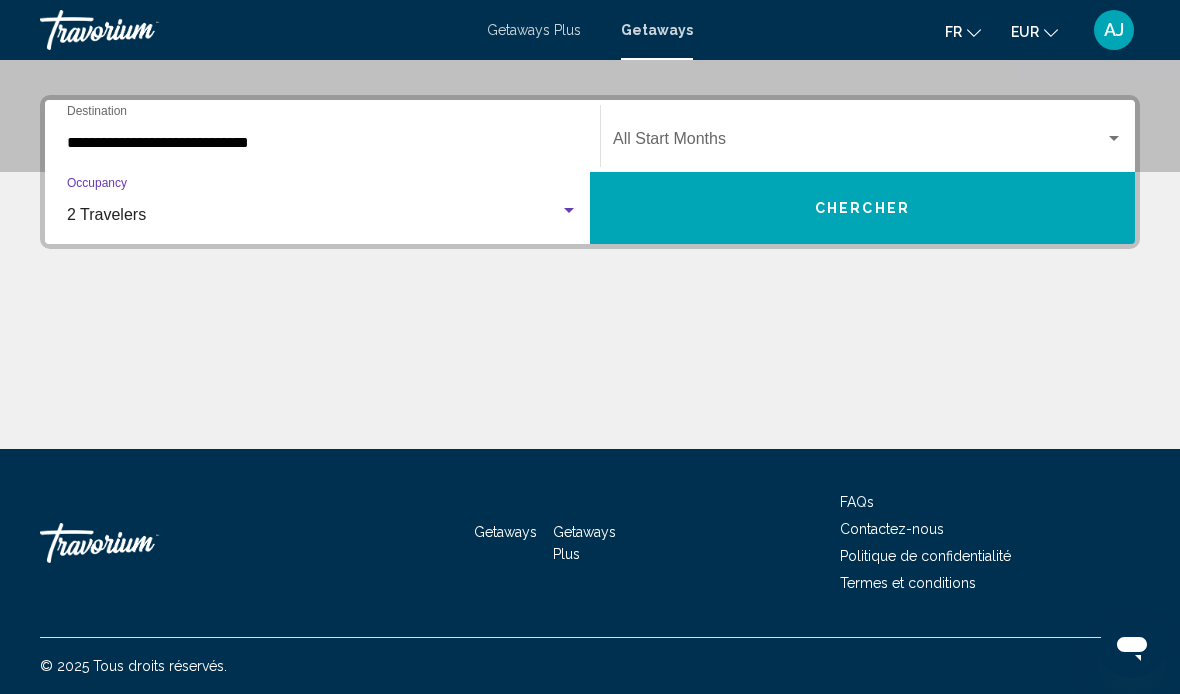 click at bounding box center (859, 143) 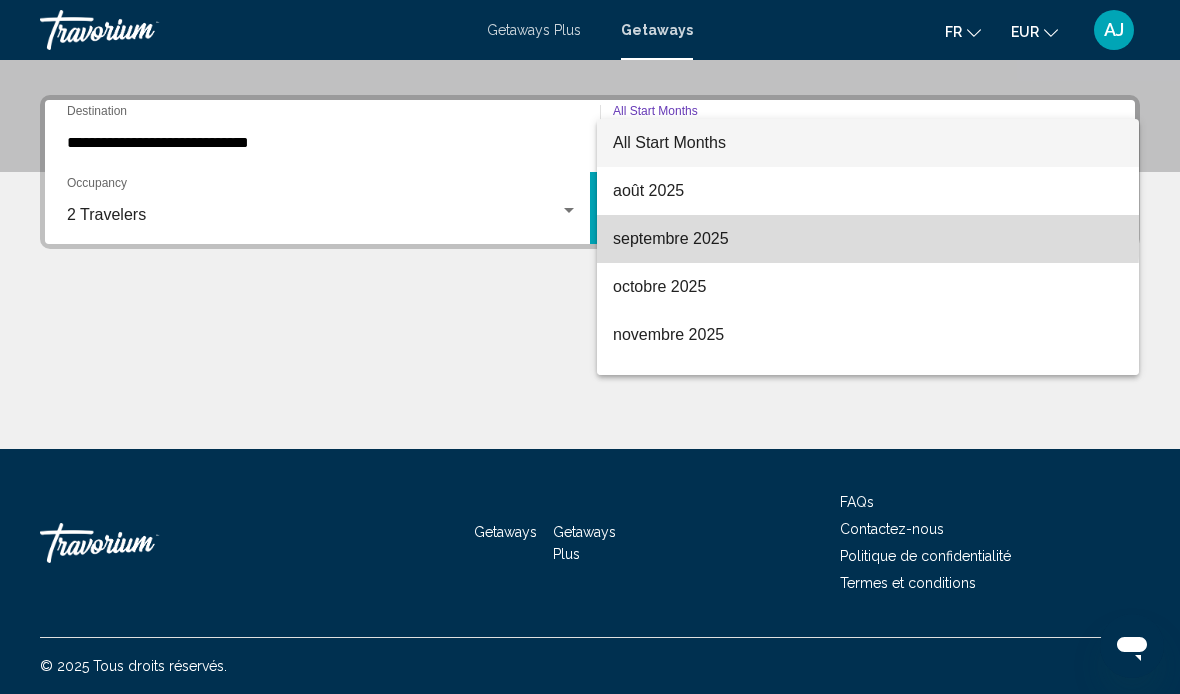 click on "septembre 2025" at bounding box center [868, 239] 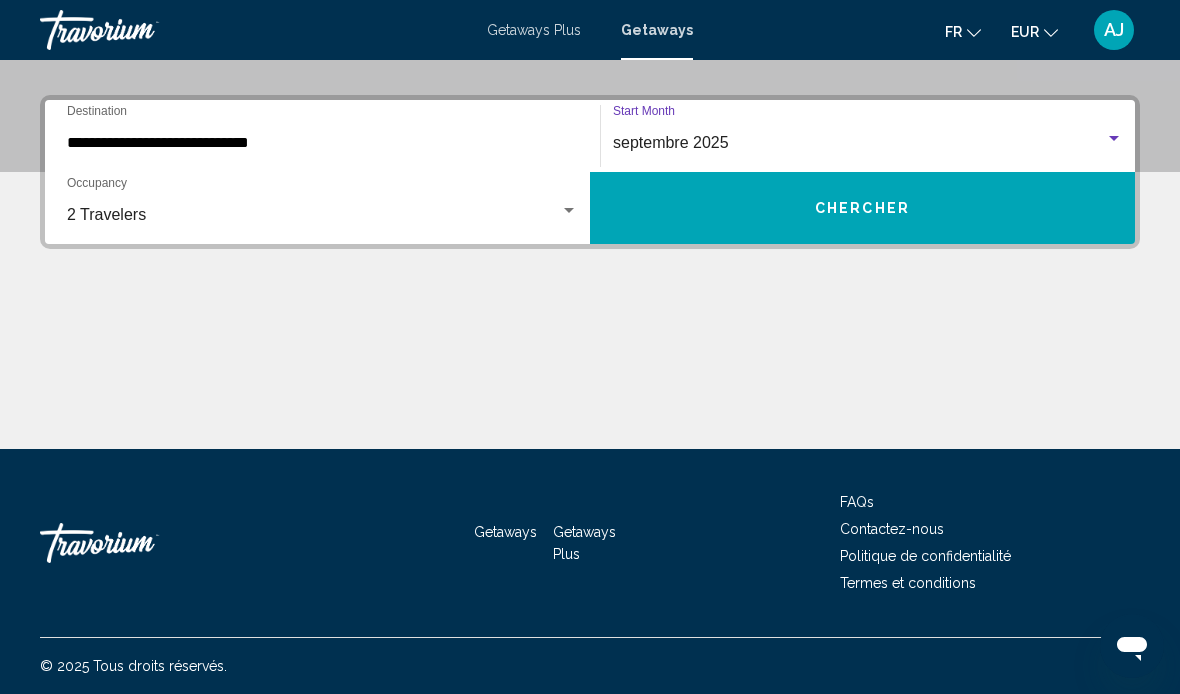 click on "Chercher" at bounding box center [862, 208] 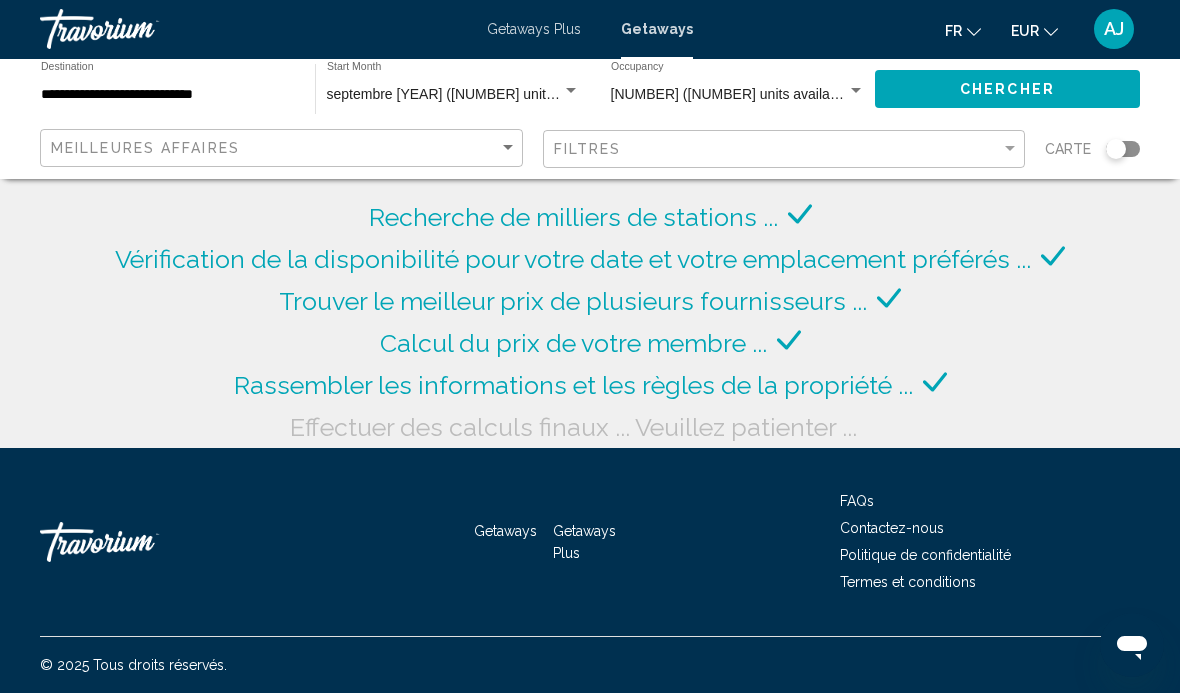 scroll, scrollTop: 83, scrollLeft: 0, axis: vertical 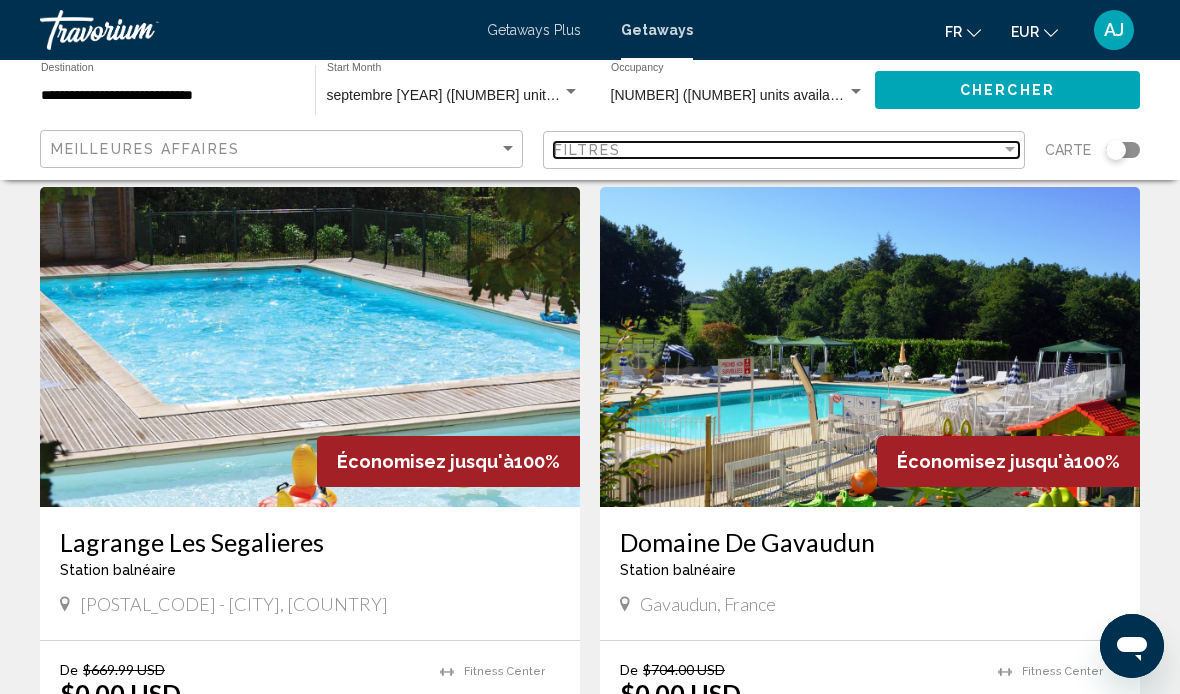 click on "Filtres" at bounding box center [778, 150] 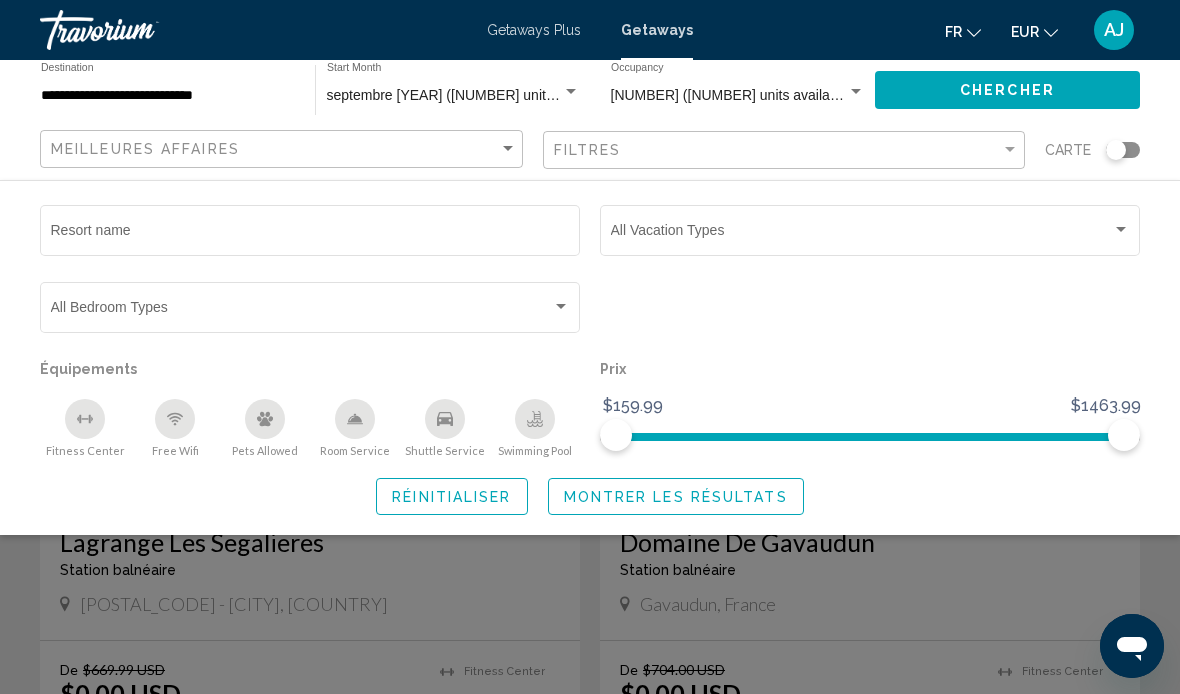 click on "Resort name" at bounding box center [310, 234] 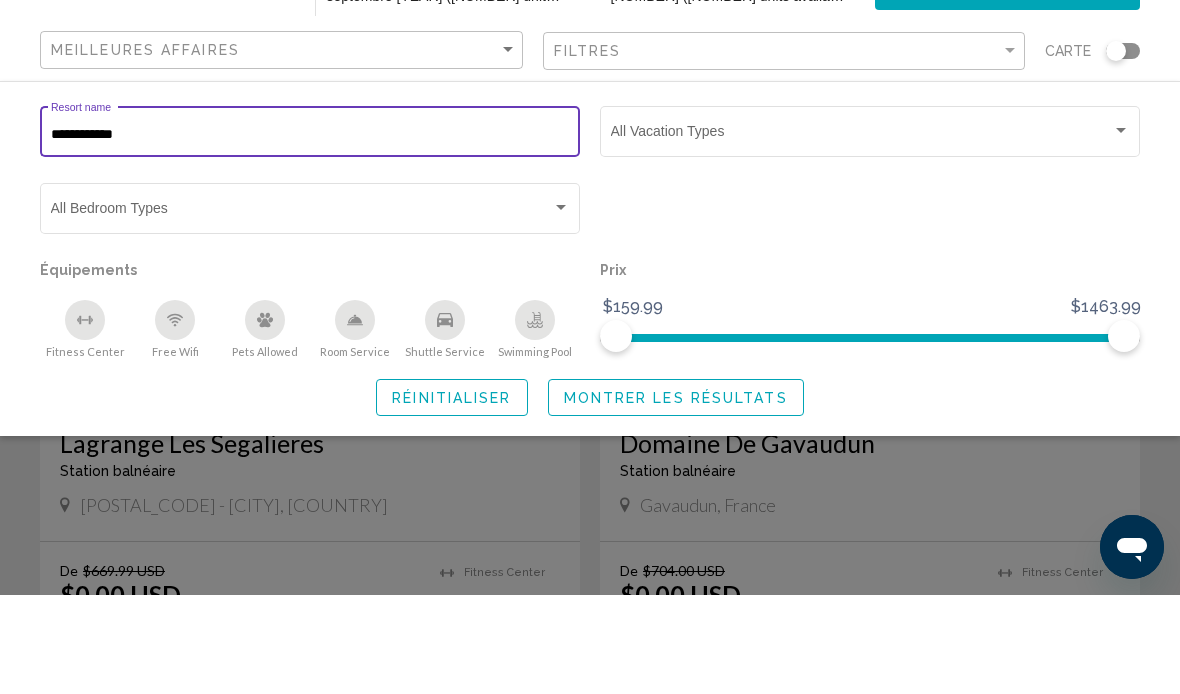 type on "**********" 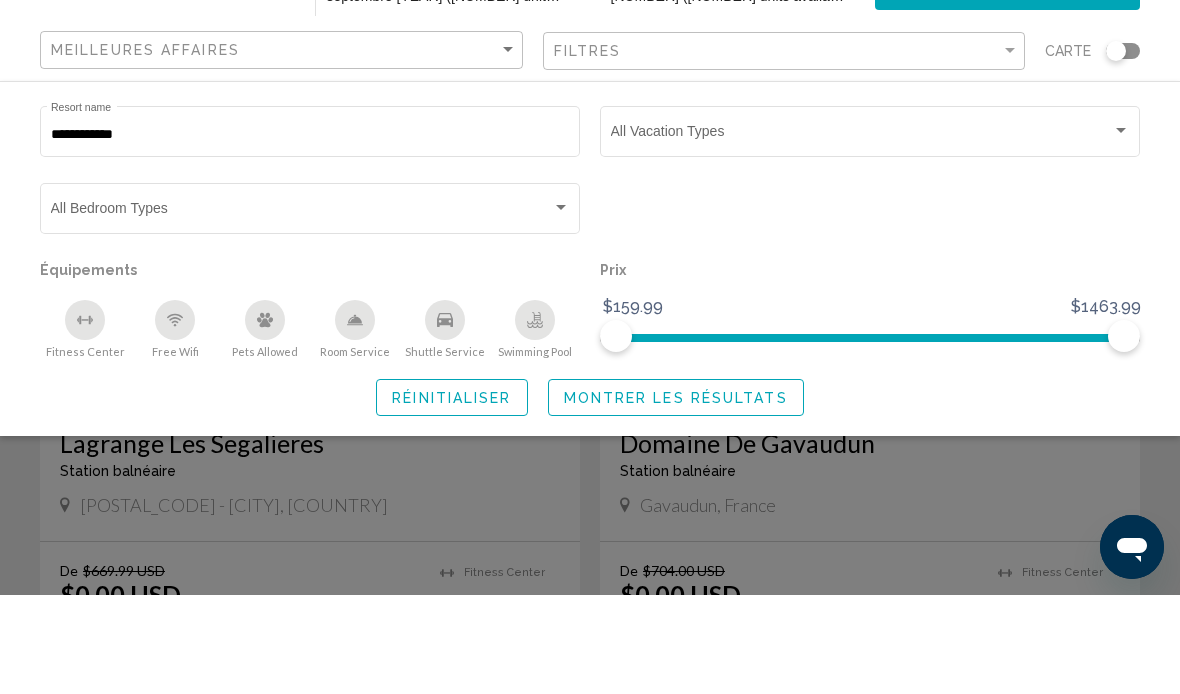 scroll, scrollTop: 182, scrollLeft: 0, axis: vertical 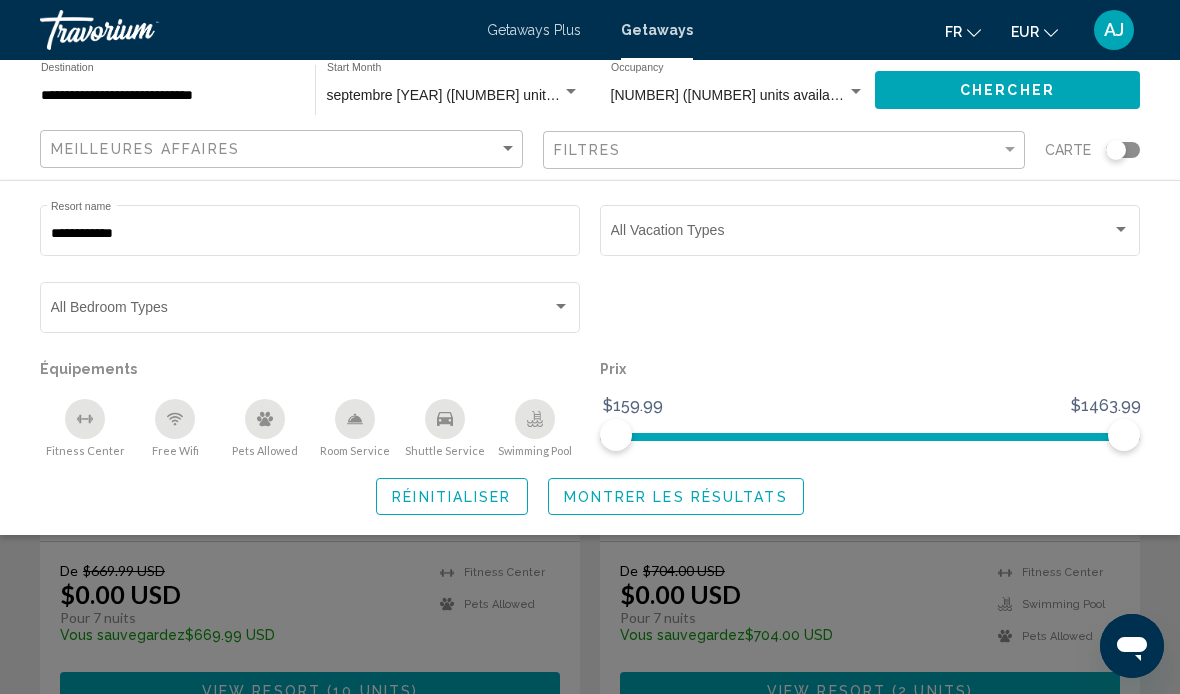click on "Montrer les résultats" 